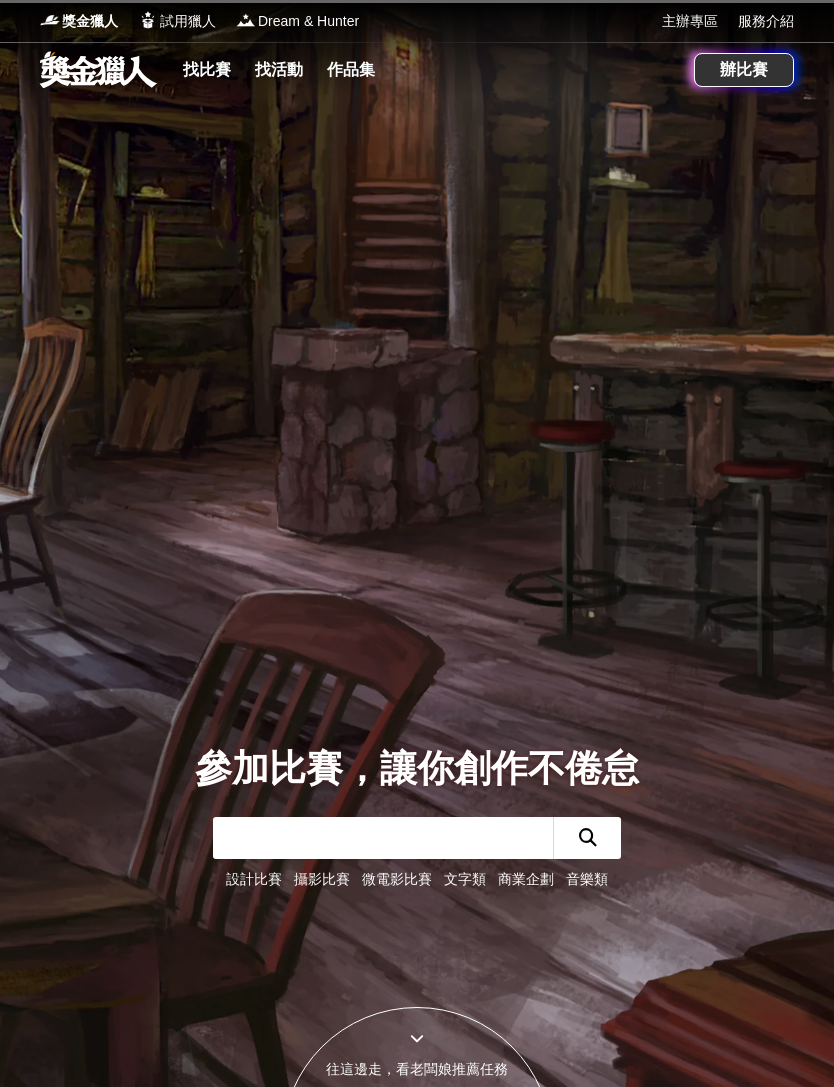 scroll, scrollTop: 0, scrollLeft: 0, axis: both 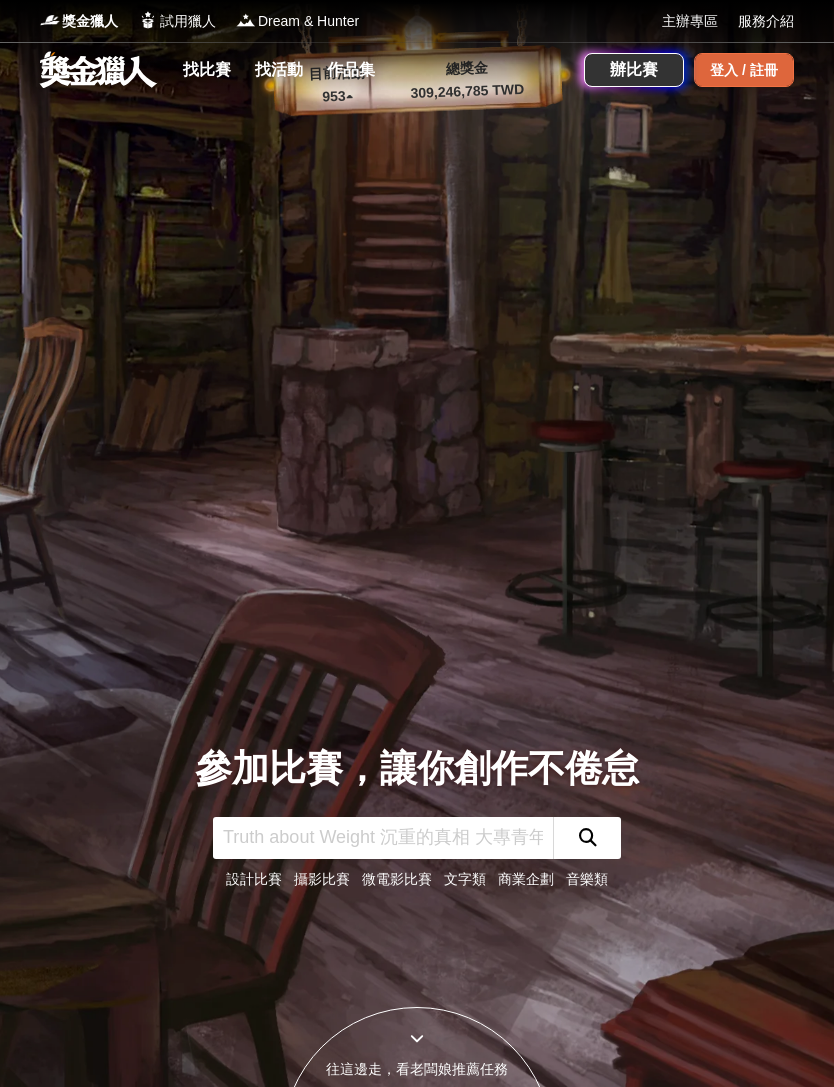 click on "登入 / 註冊" at bounding box center [744, 70] 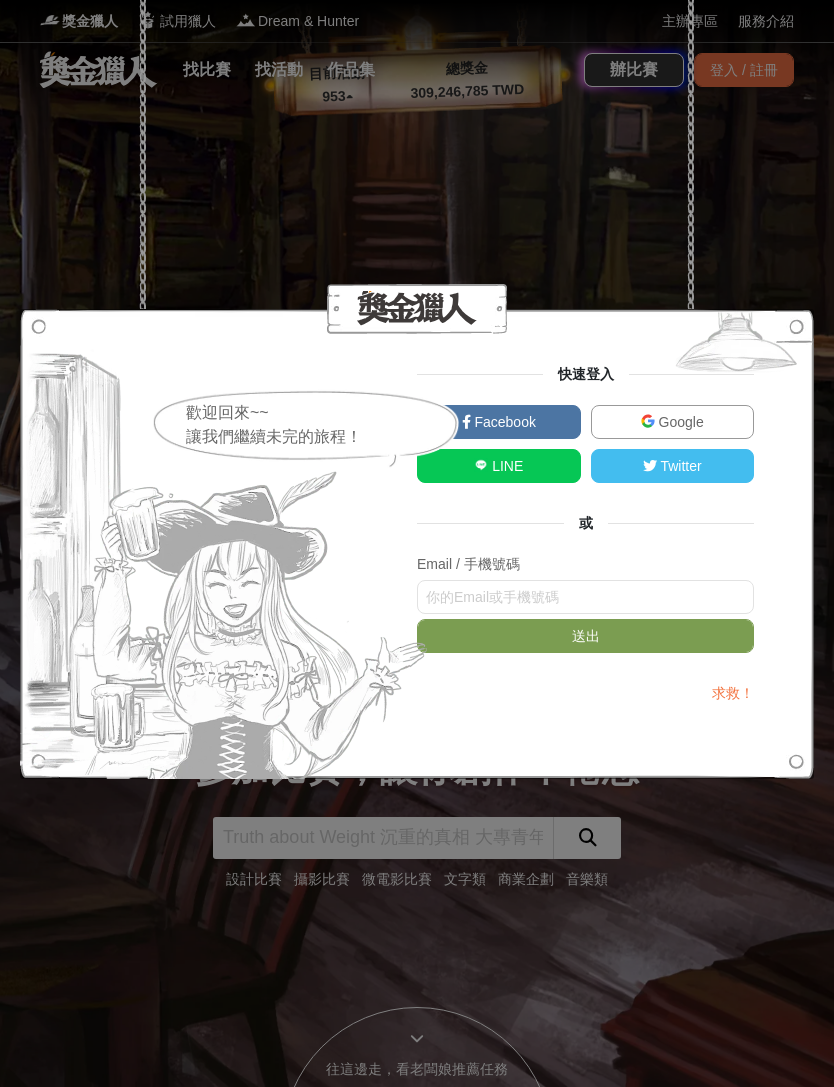 click on "Google" at bounding box center [673, 422] 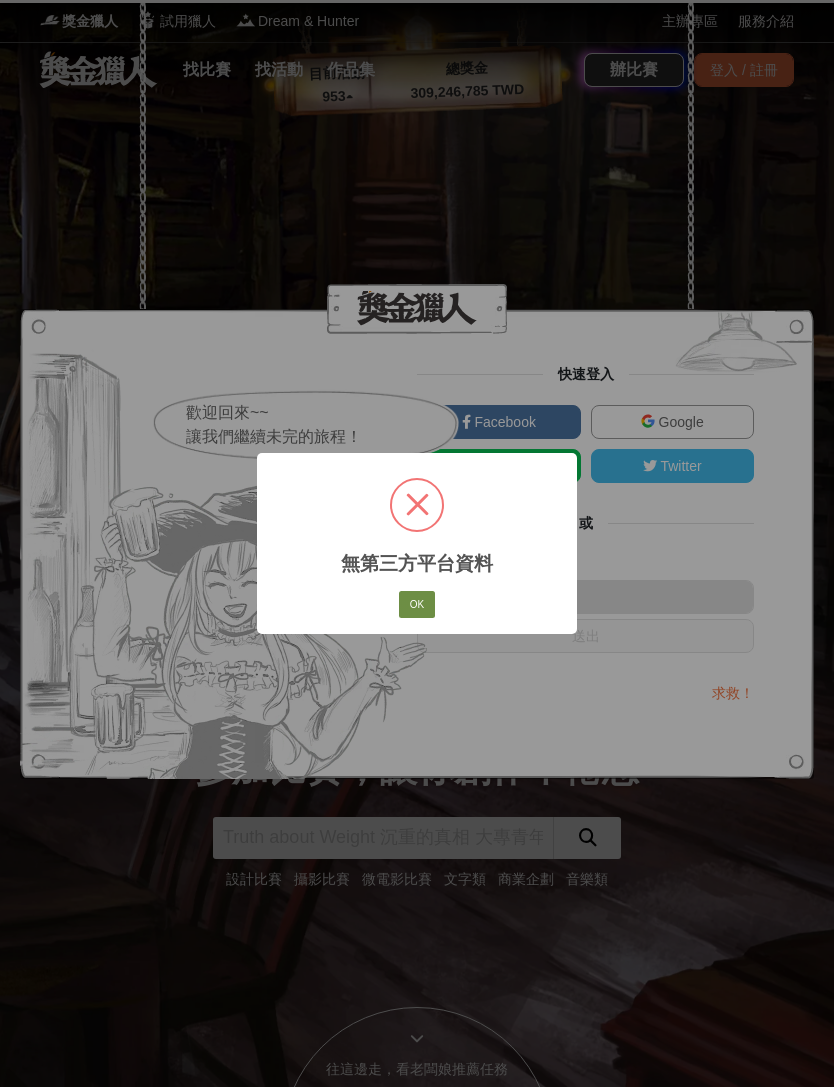 click on "OK" at bounding box center (417, 605) 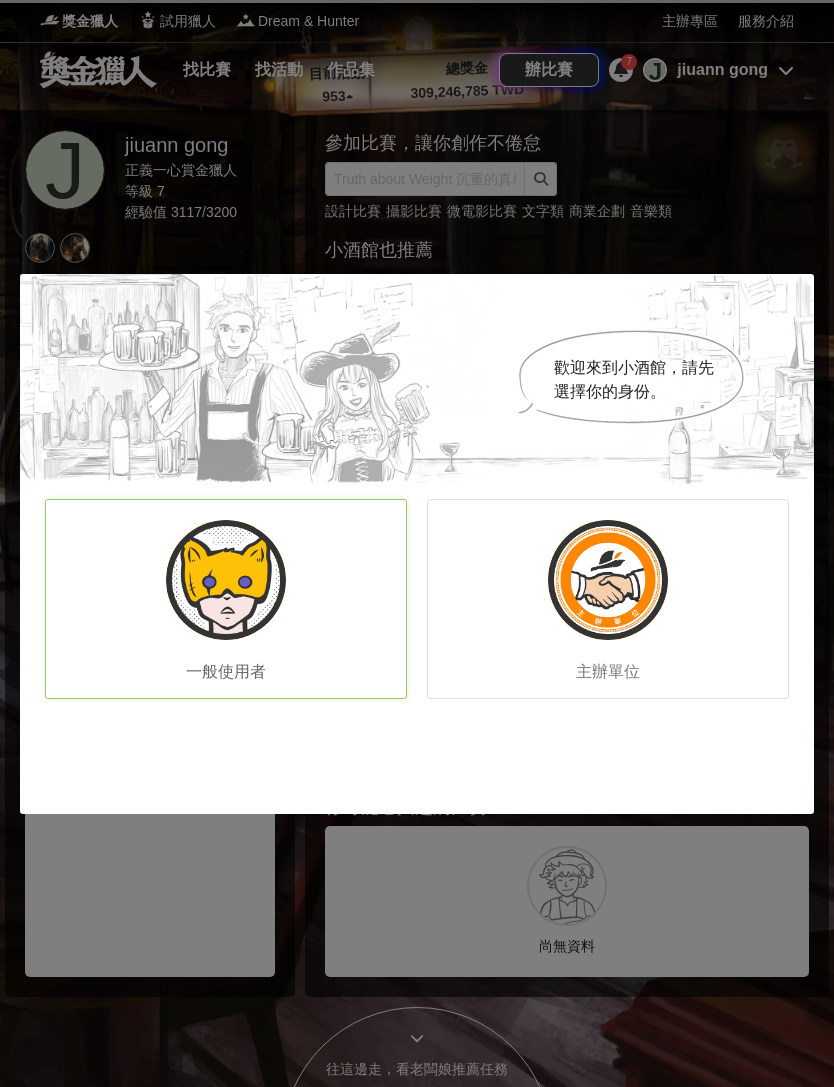 click at bounding box center (226, 580) 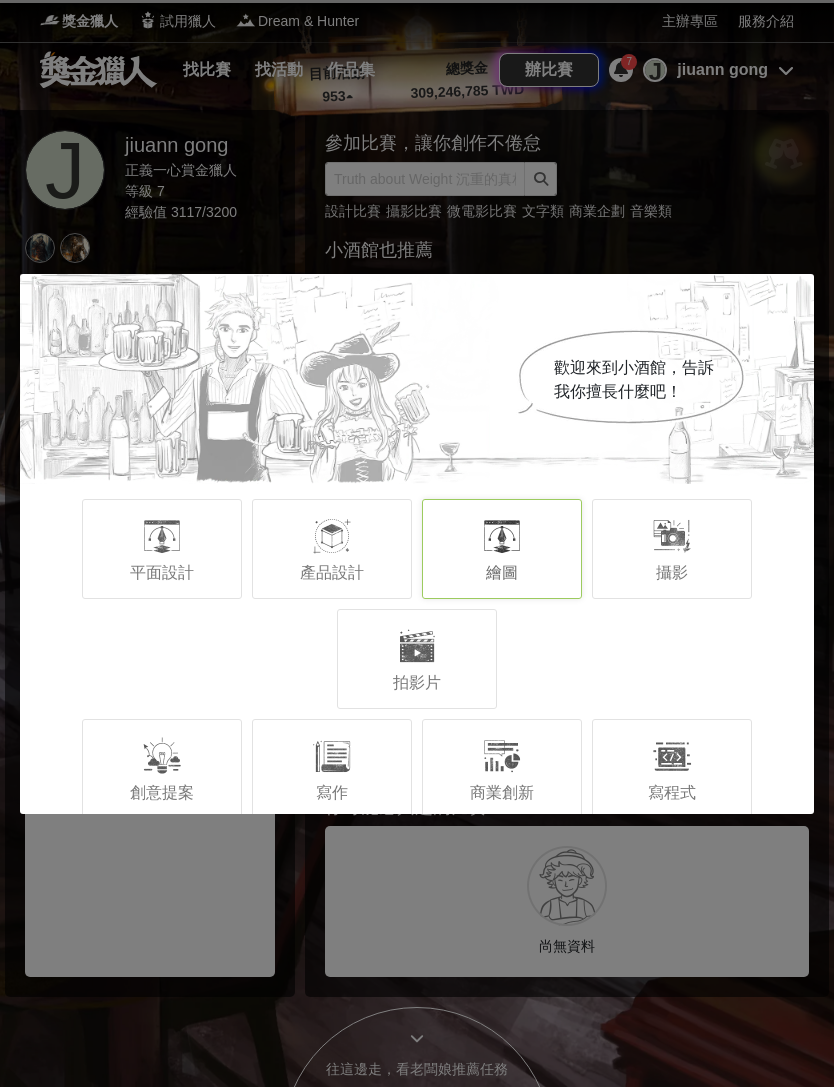 click on "繪圖" at bounding box center [502, 549] 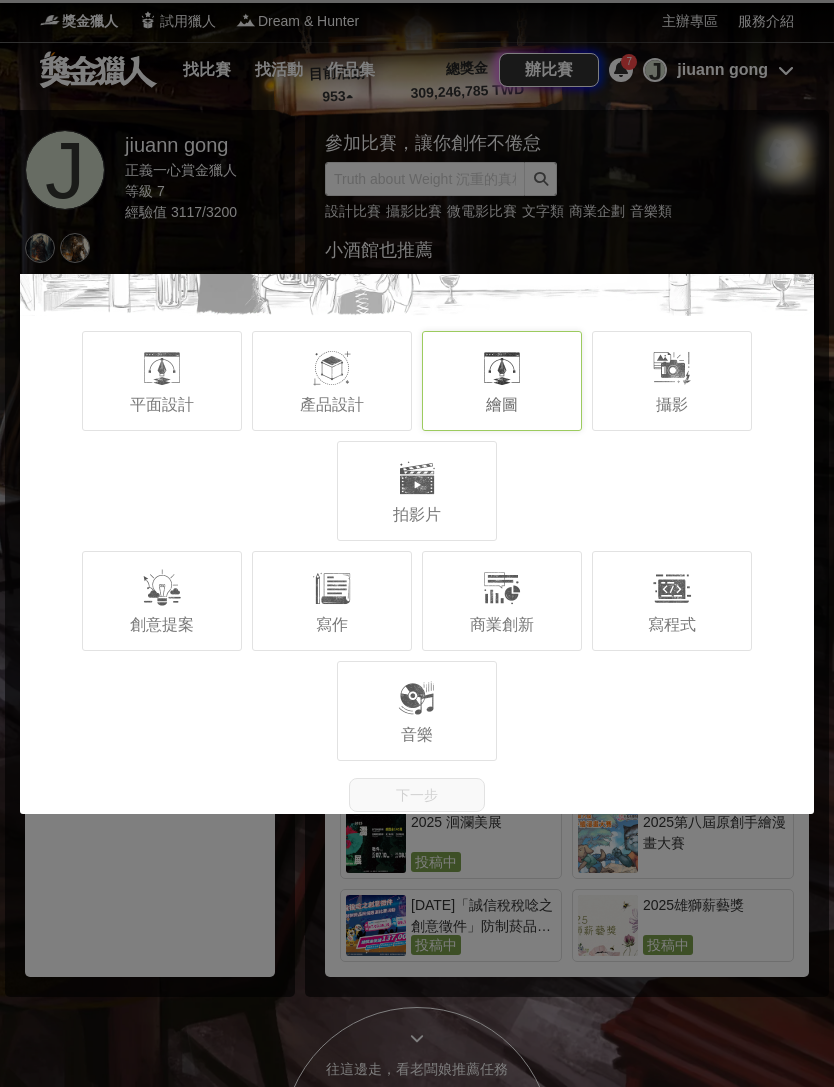 scroll, scrollTop: 168, scrollLeft: 0, axis: vertical 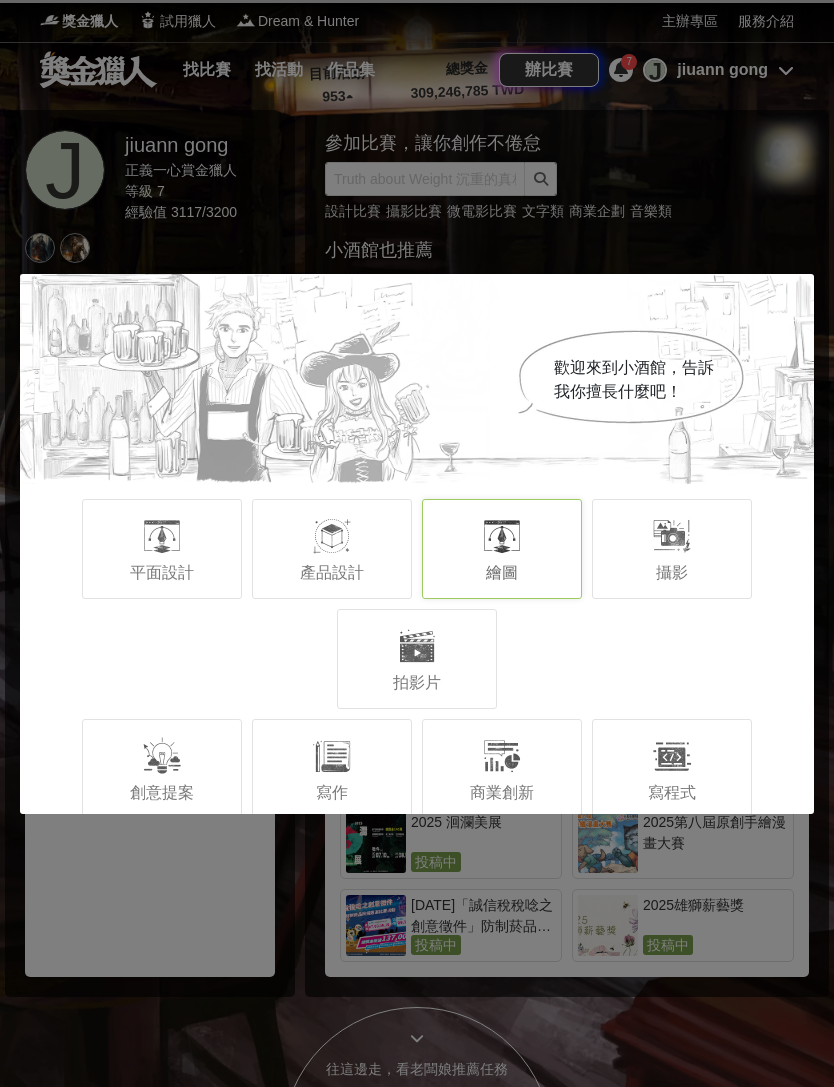 click on "繪圖" at bounding box center [502, 549] 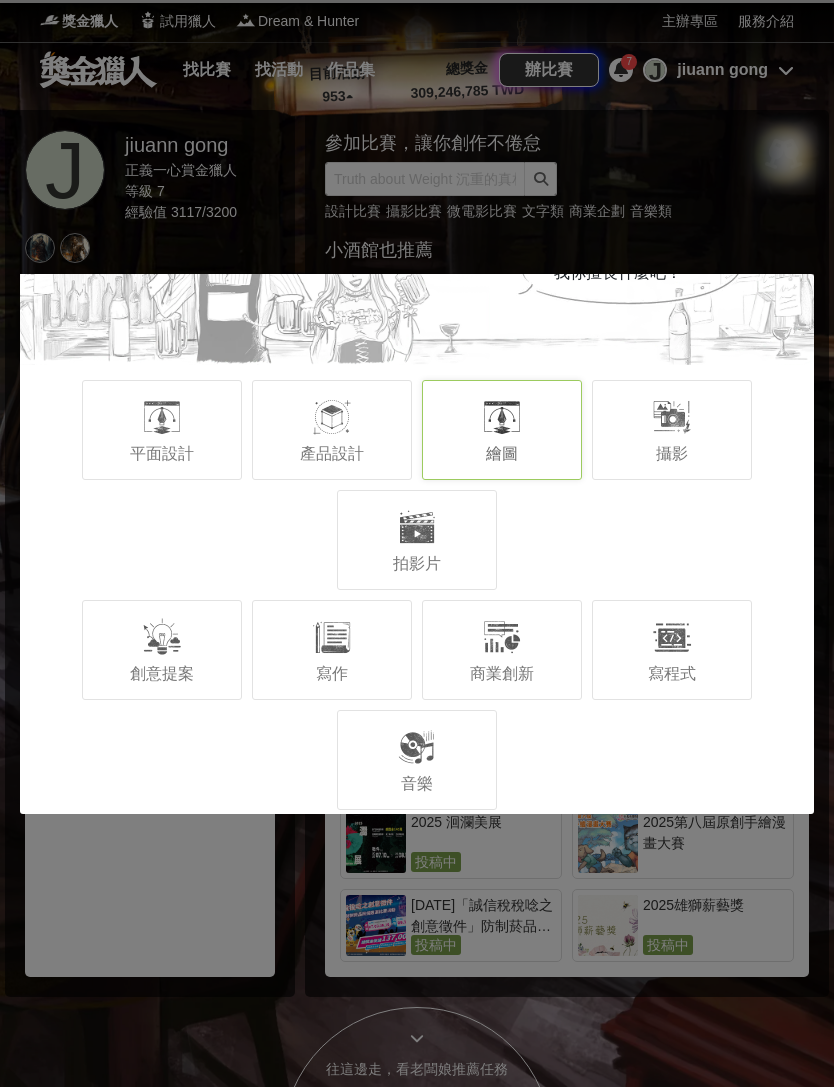 scroll, scrollTop: 121, scrollLeft: 0, axis: vertical 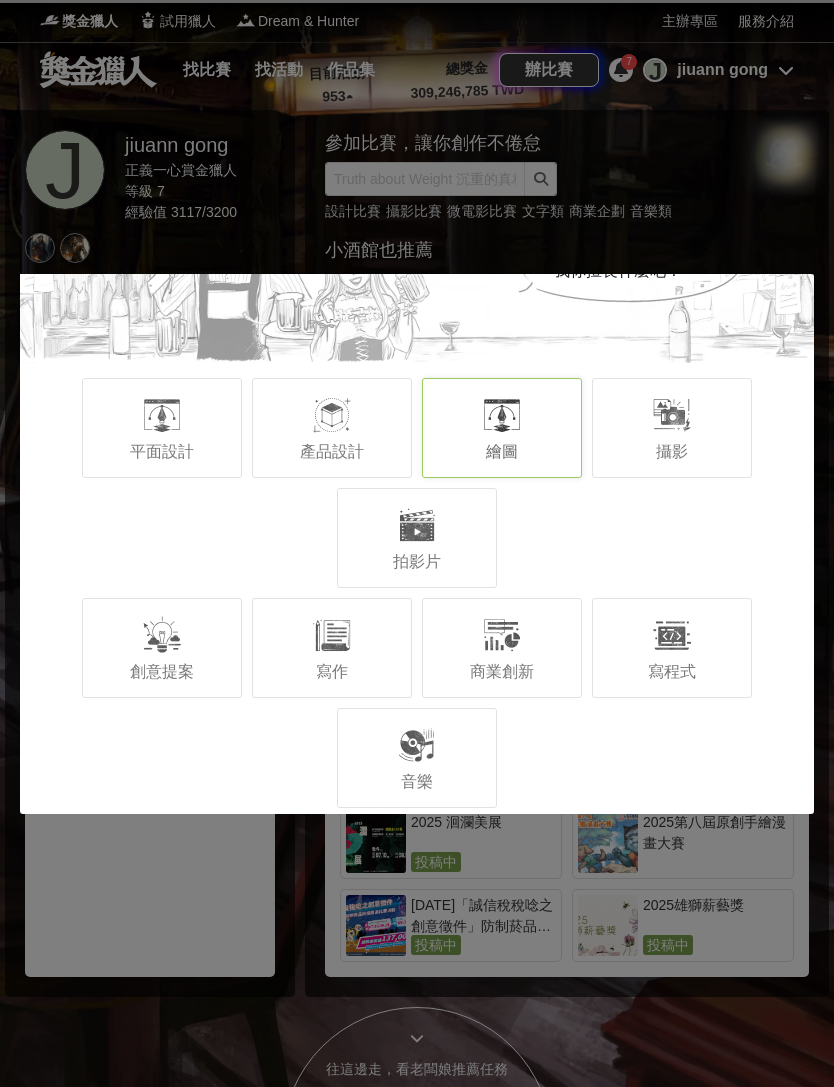 click at bounding box center [502, 415] 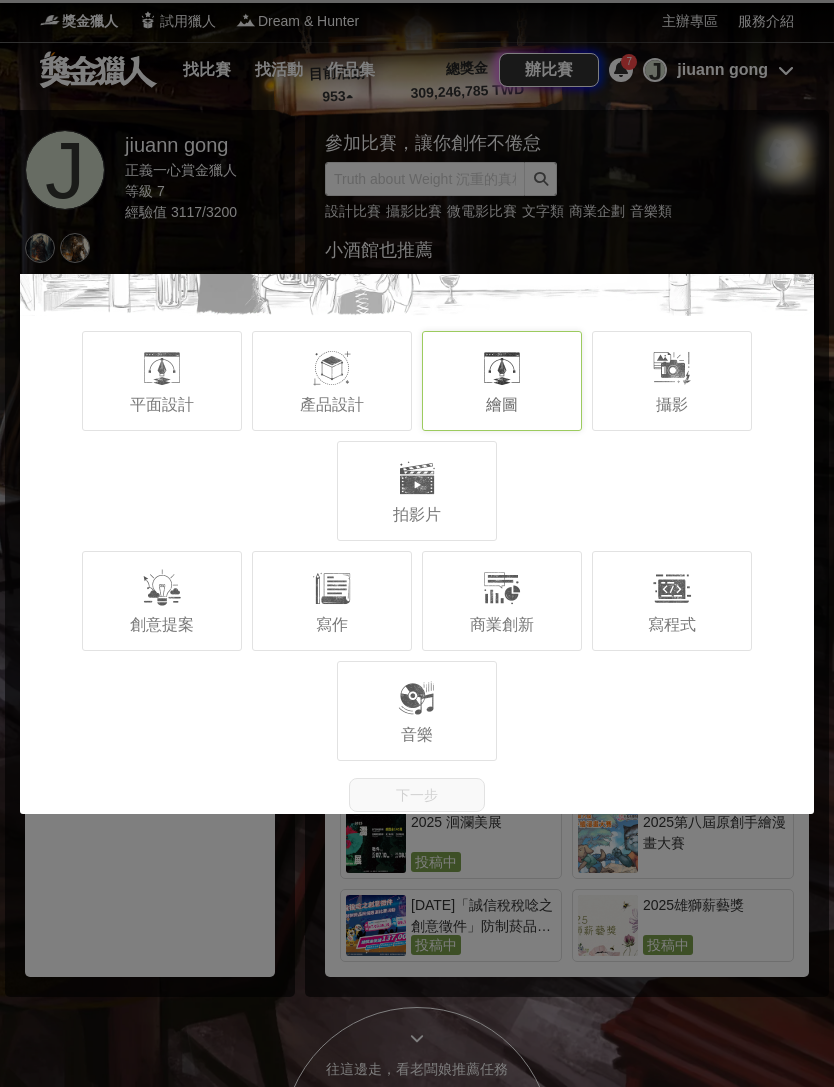 scroll, scrollTop: 168, scrollLeft: 0, axis: vertical 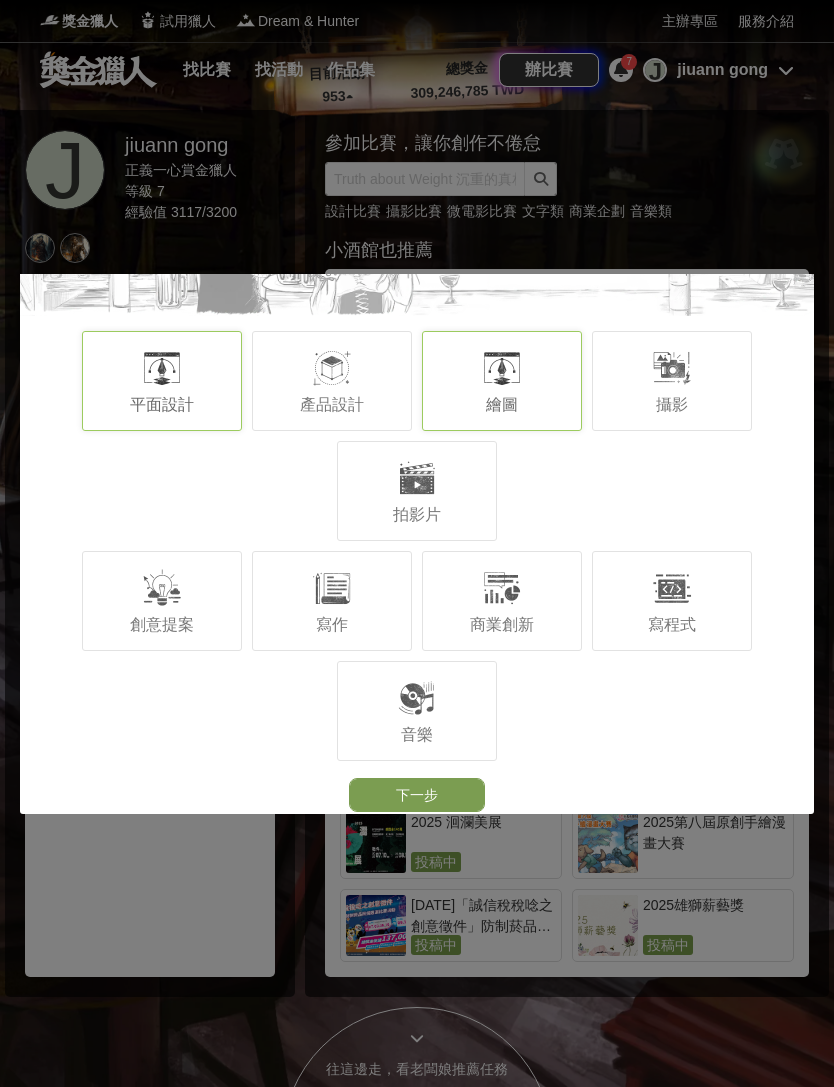 click on "平面設計" at bounding box center (162, 404) 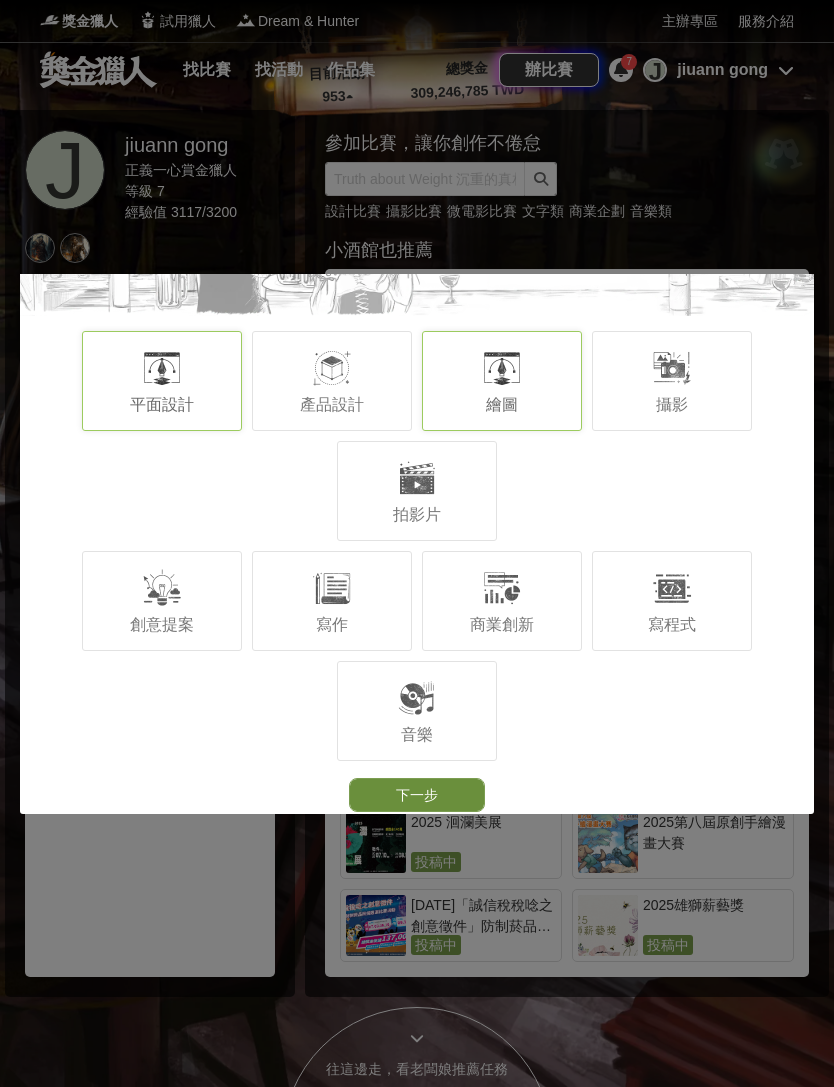 click on "下一步" at bounding box center [417, 795] 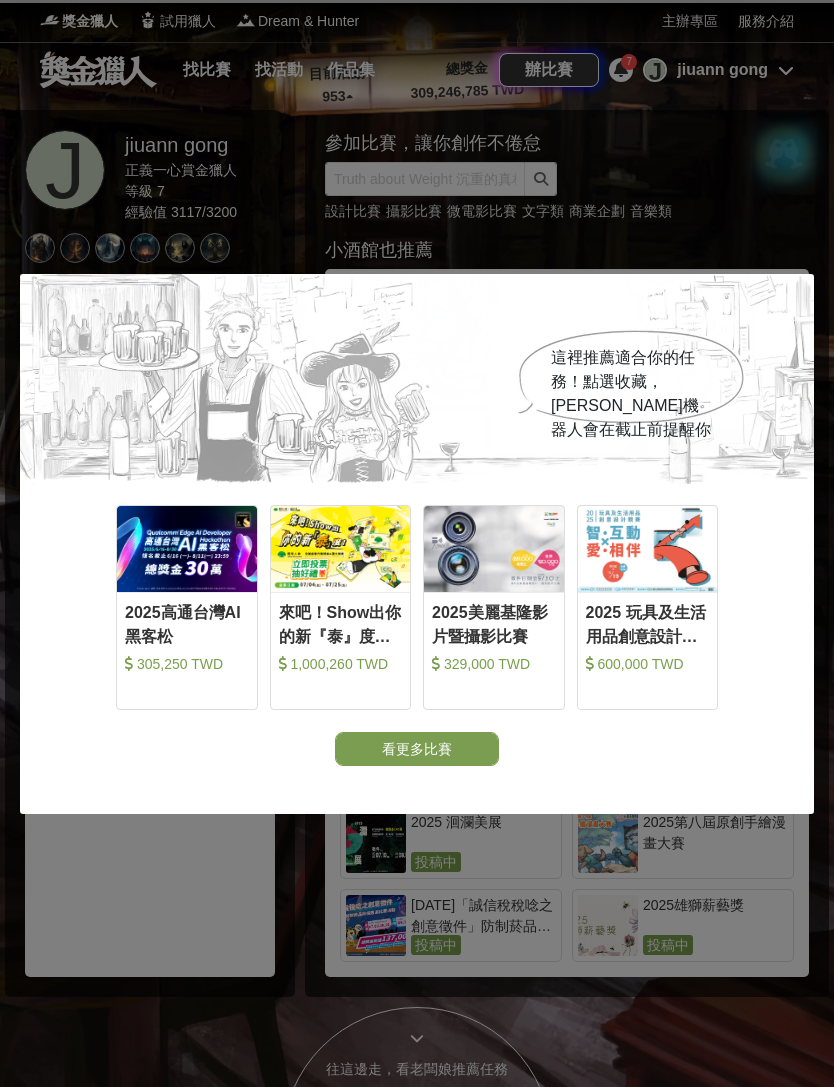 scroll, scrollTop: 0, scrollLeft: 0, axis: both 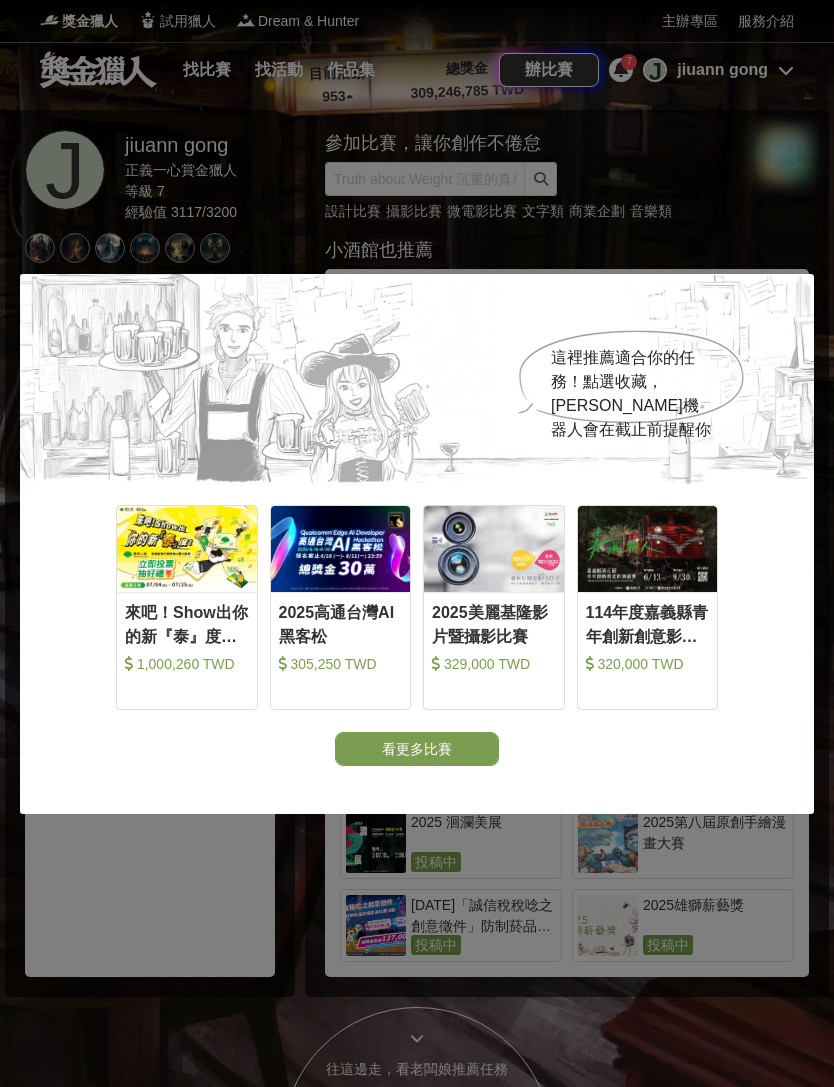 click on "這裡推薦適合你的任務！點選收藏，[PERSON_NAME]機器人會在截止前提醒你   收藏 來吧！Show出你的新『泰』度！國泰人壽全國創意行銷提案&圖文競賽   1,000,260 TWD   收藏 2025高通台灣AI黑客松   305,250 TWD   收藏 2025美麗基隆影片暨攝影比賽   329,000 TWD   收藏 114年度嘉義縣青年創新創意影展競賽   320,000 TWD 看更多比賽" at bounding box center (417, 543) 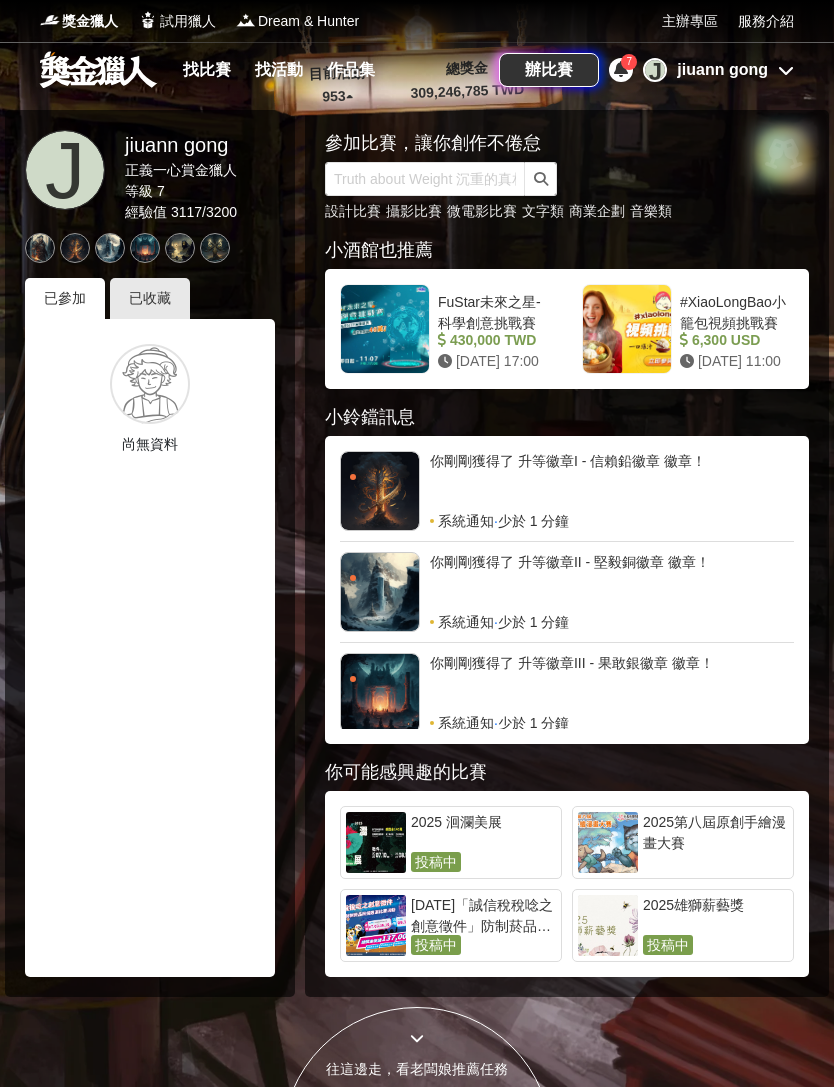 click on "7" at bounding box center (621, 70) 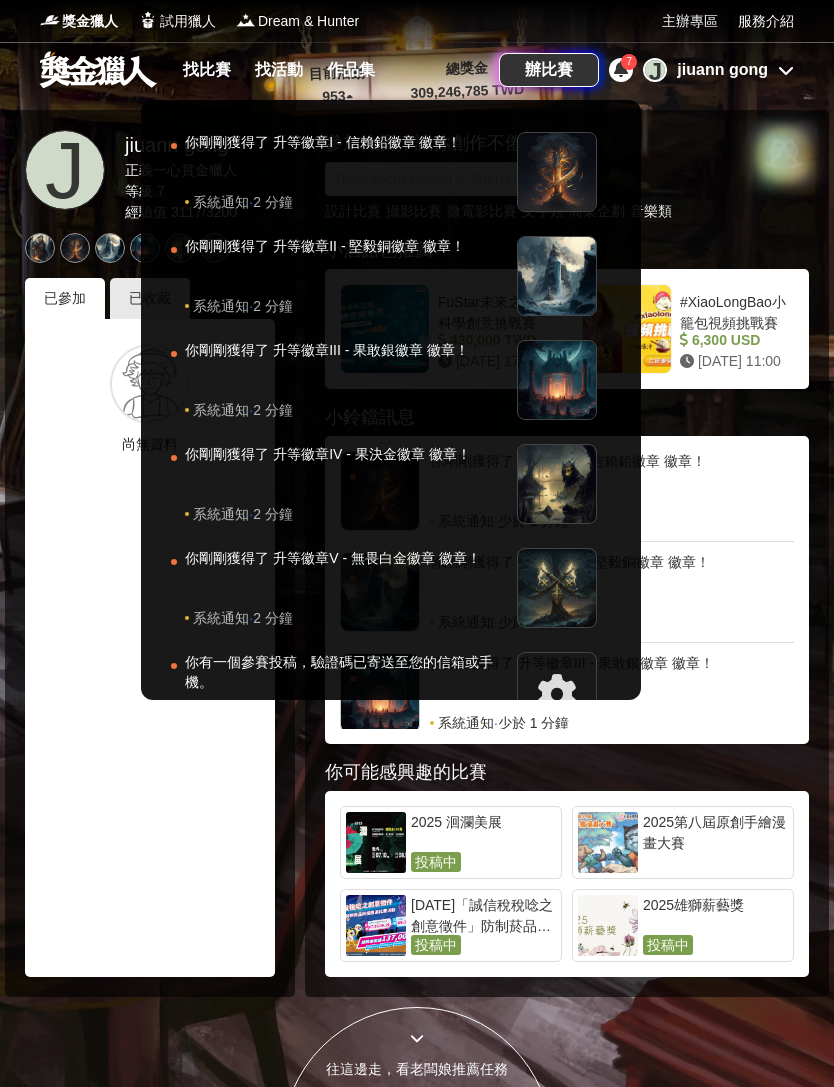 click at bounding box center [417, 543] 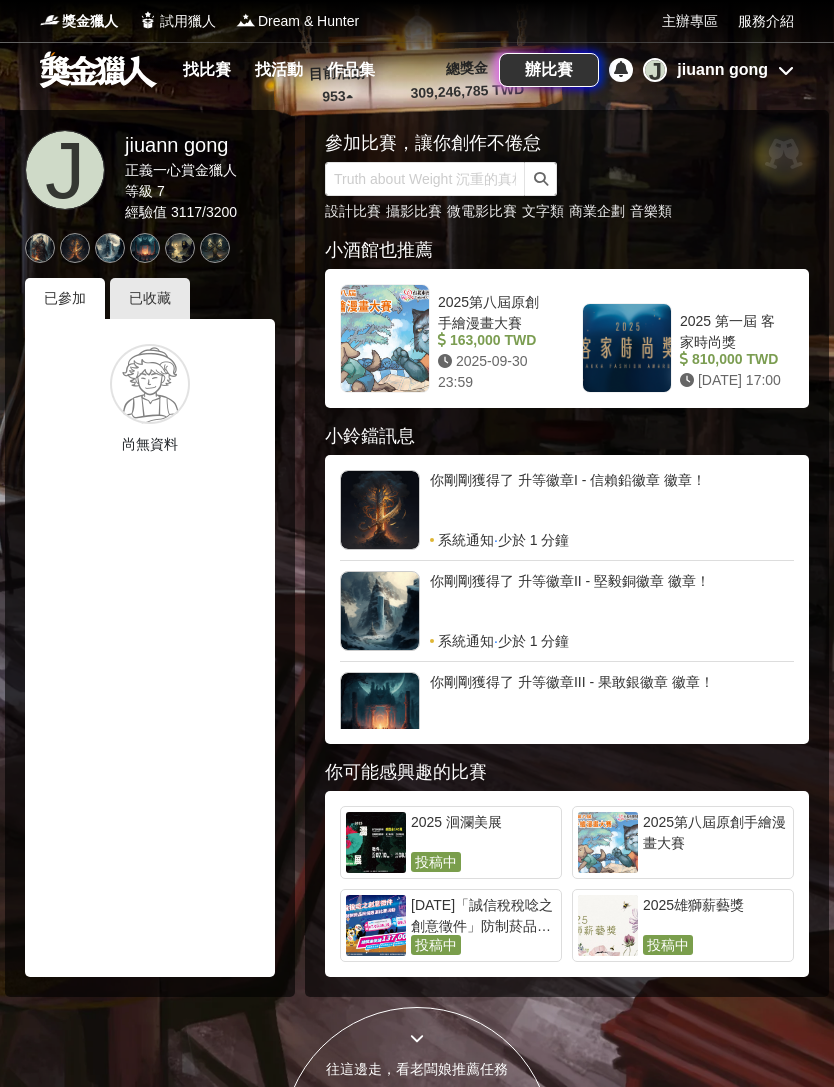 click on "J jiuann gong" at bounding box center [718, 70] 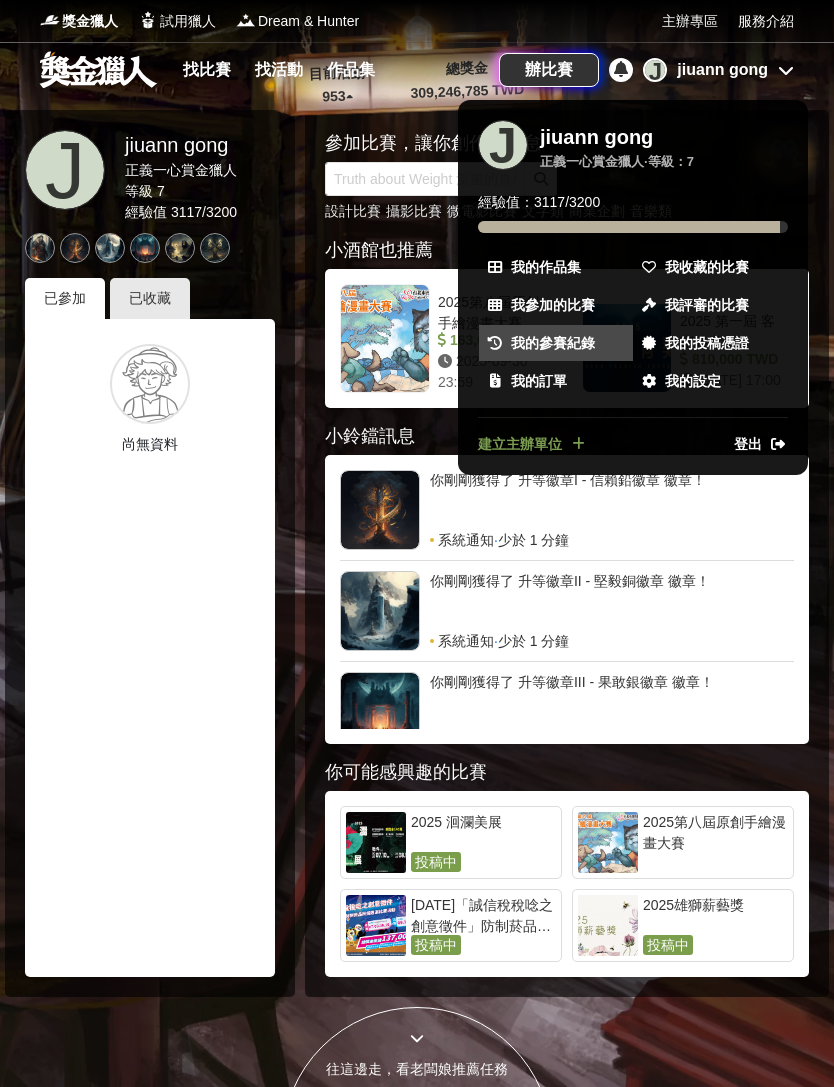 click on "我的參賽紀錄" at bounding box center (553, 343) 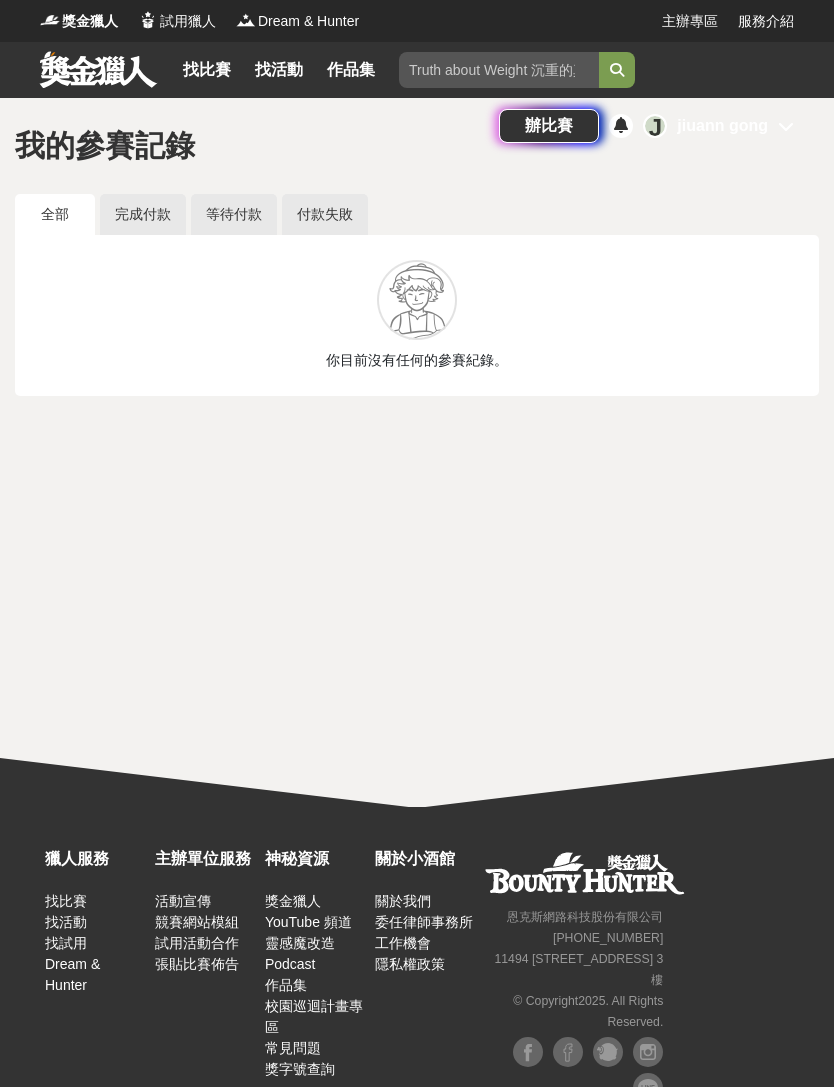 scroll, scrollTop: 1, scrollLeft: 0, axis: vertical 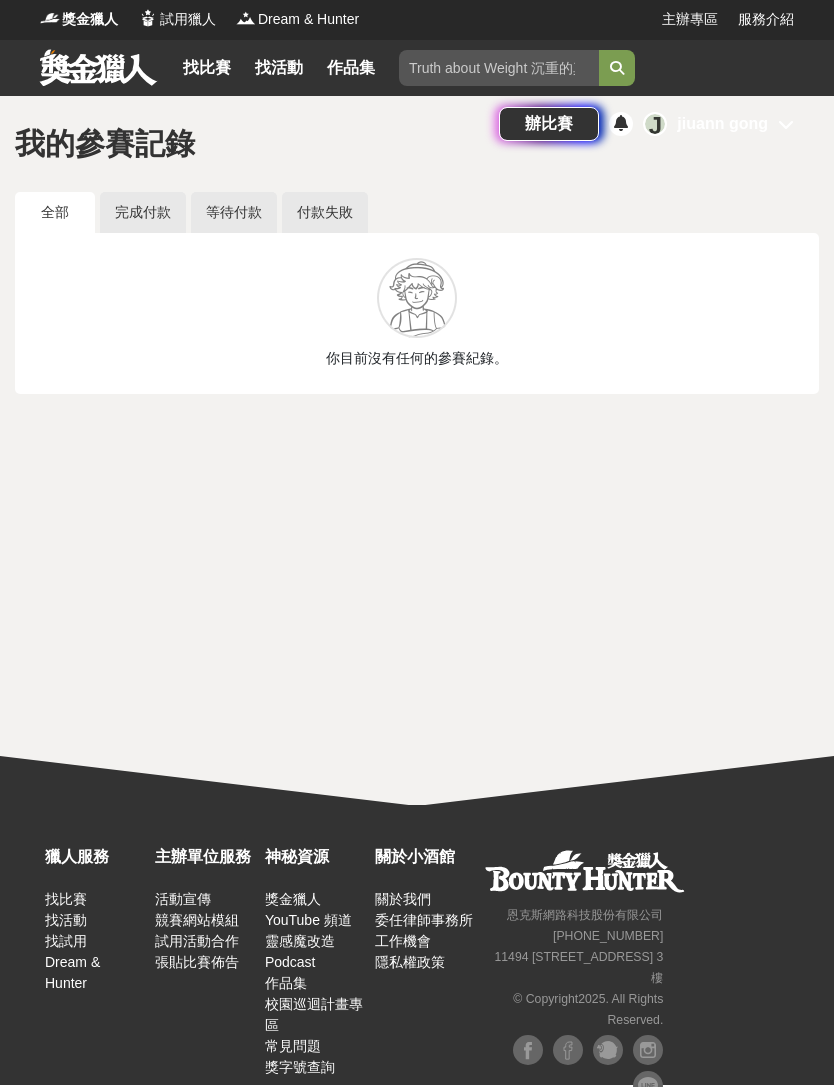click at bounding box center [98, 68] 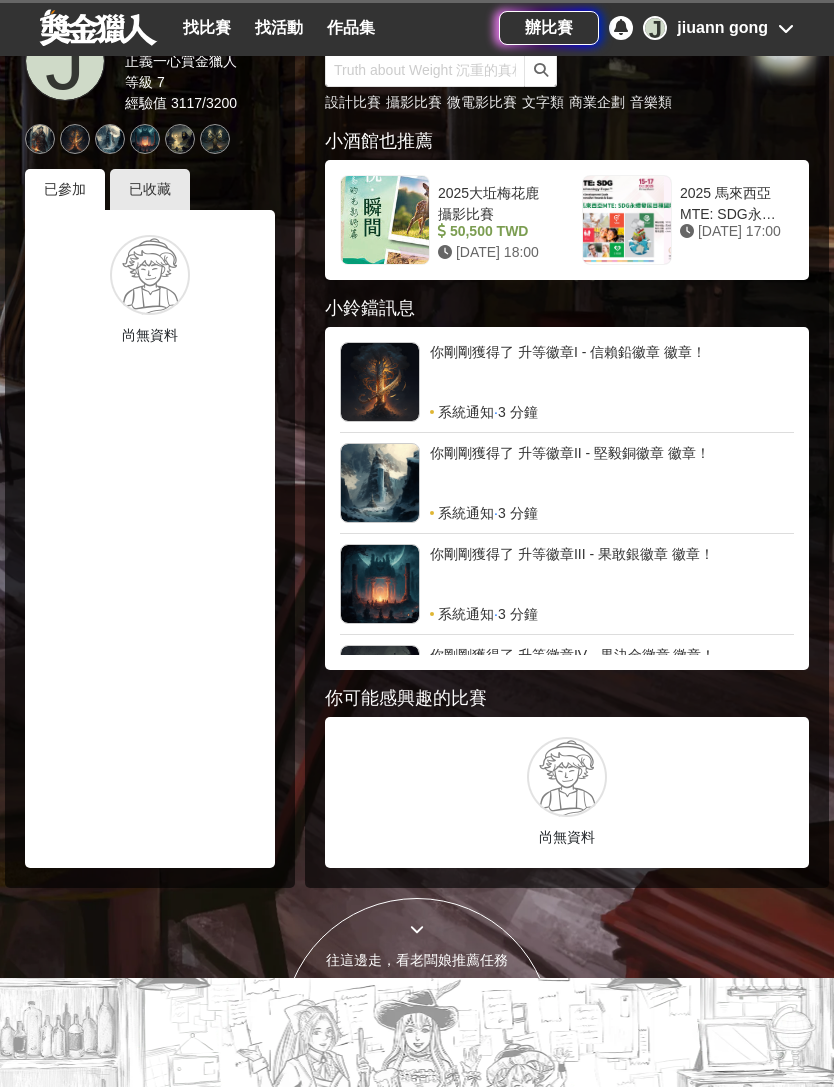 scroll, scrollTop: 0, scrollLeft: 0, axis: both 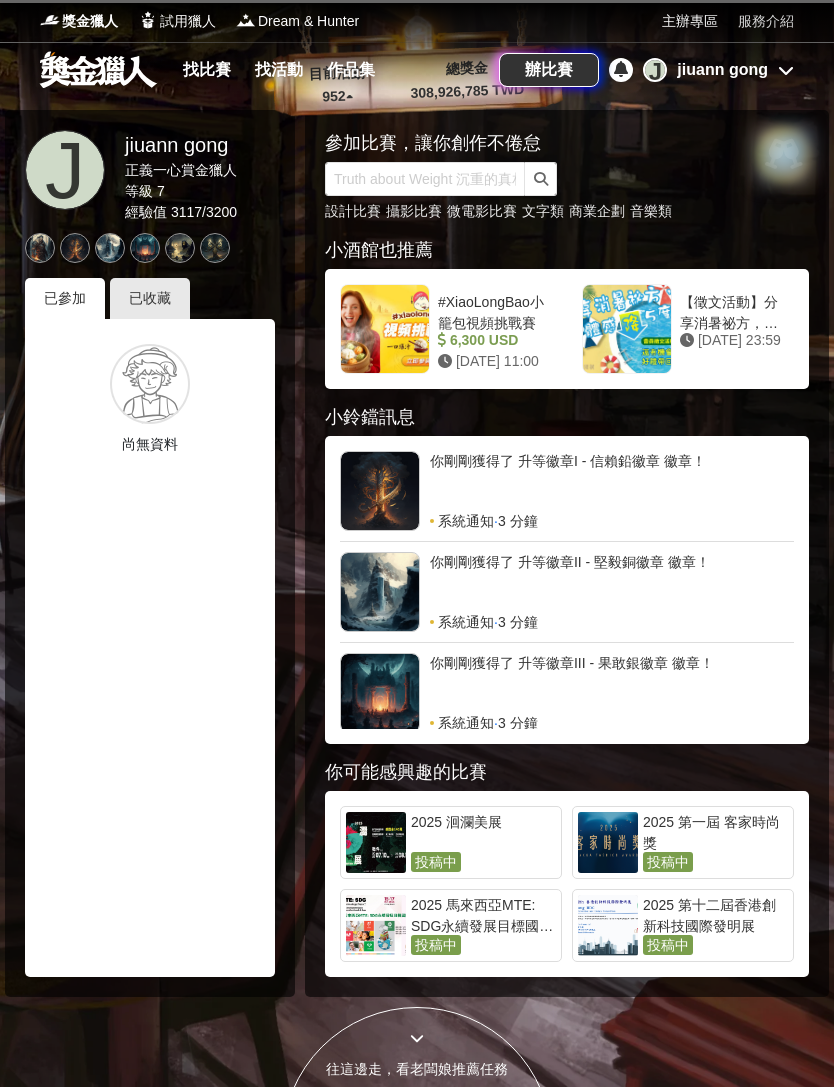 click on "服務介紹" at bounding box center (766, 21) 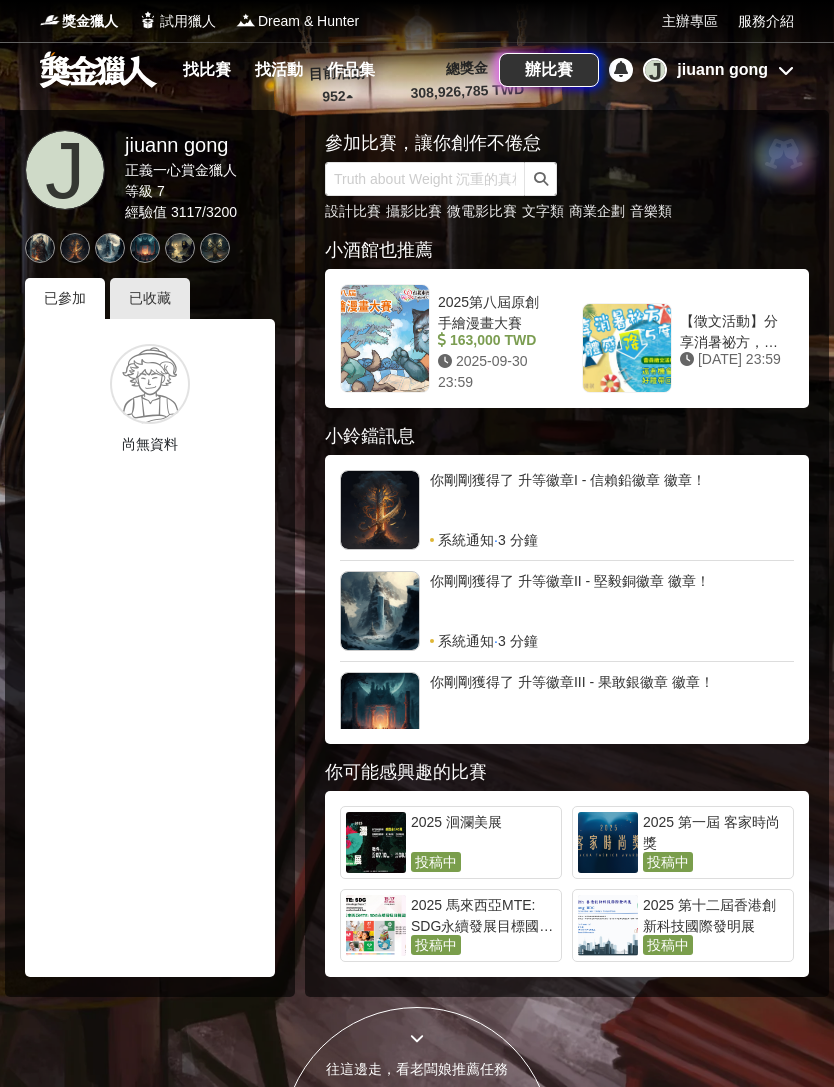 click at bounding box center (786, 70) 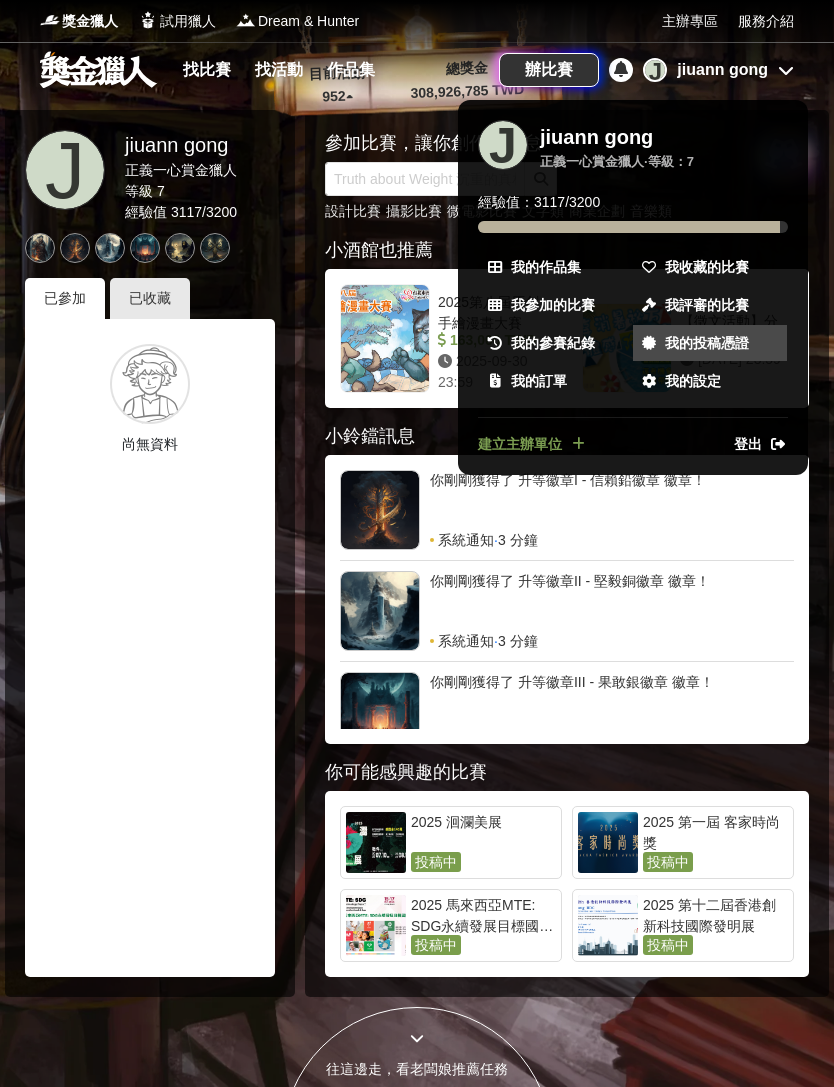click on "我的投稿憑證" at bounding box center (707, 343) 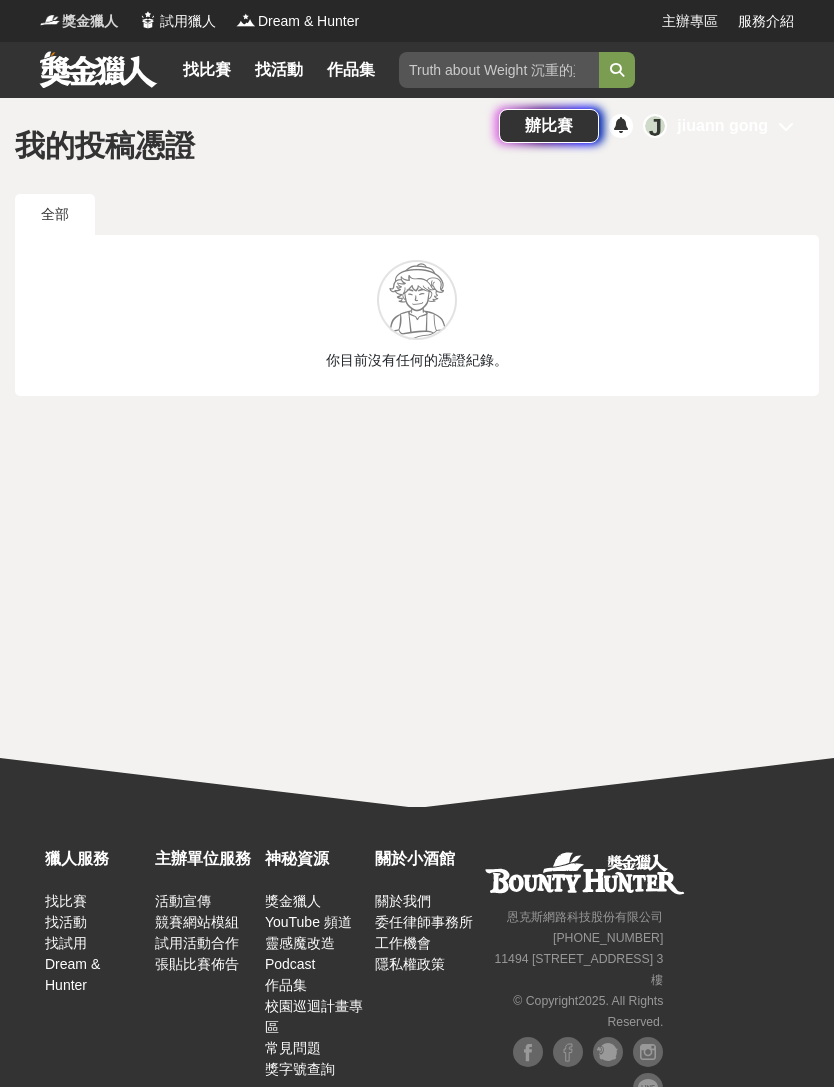 click on "獎金獵人" at bounding box center [90, 21] 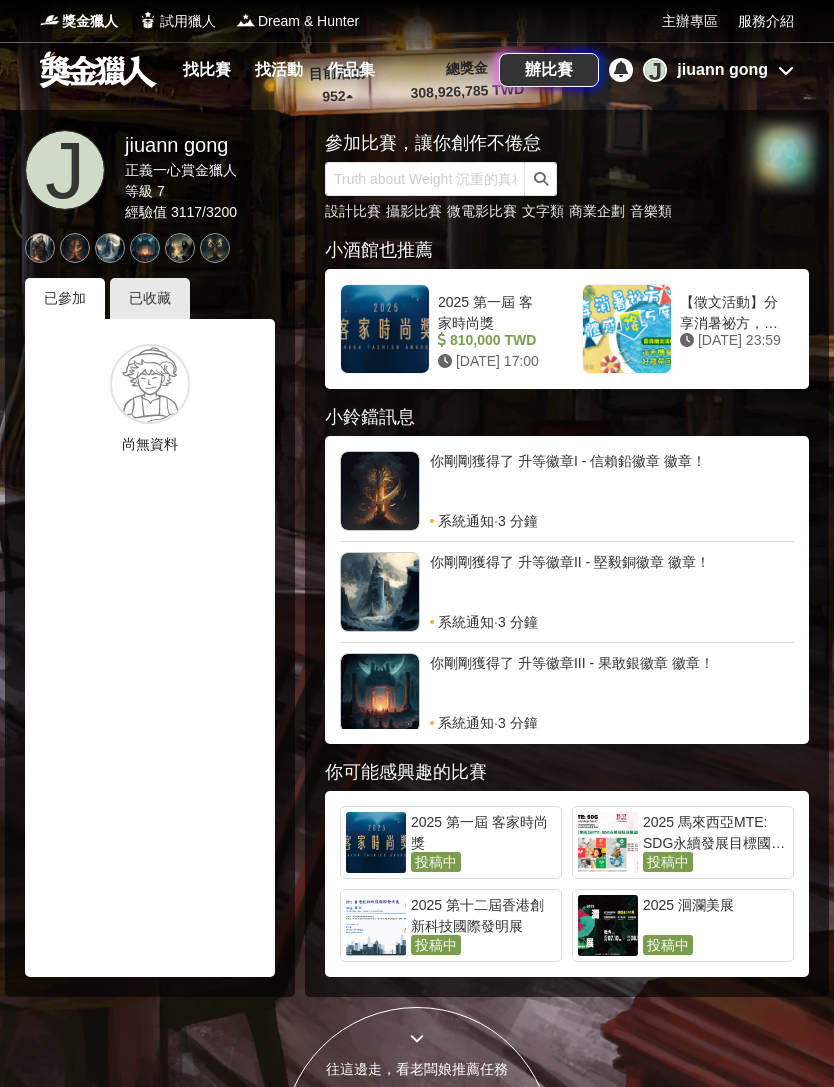 click at bounding box center (786, 70) 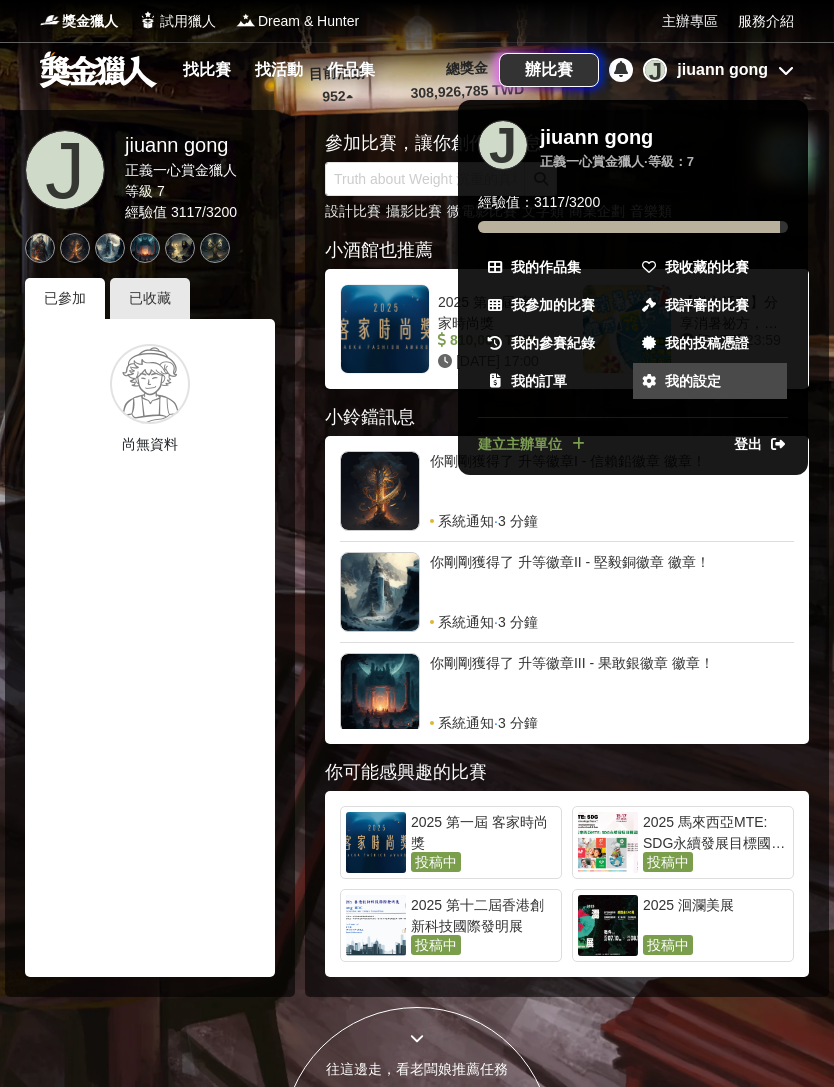 click on "我的設定" at bounding box center (693, 381) 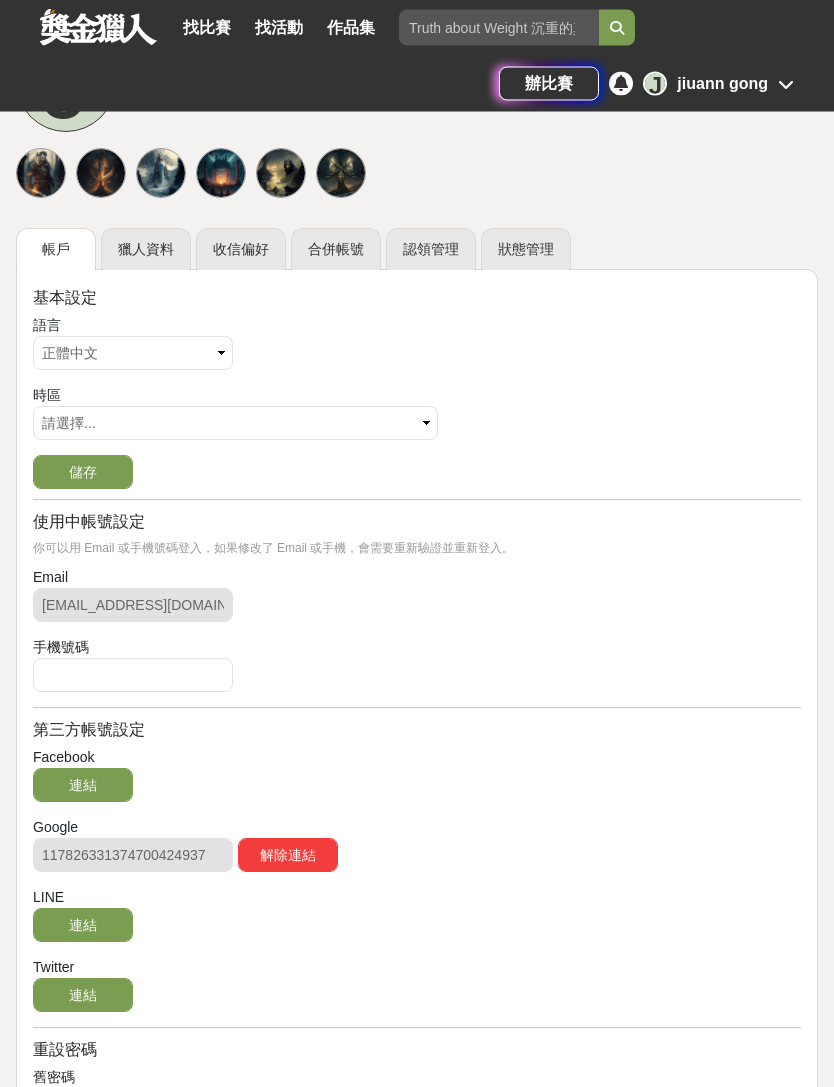 scroll, scrollTop: 218, scrollLeft: 0, axis: vertical 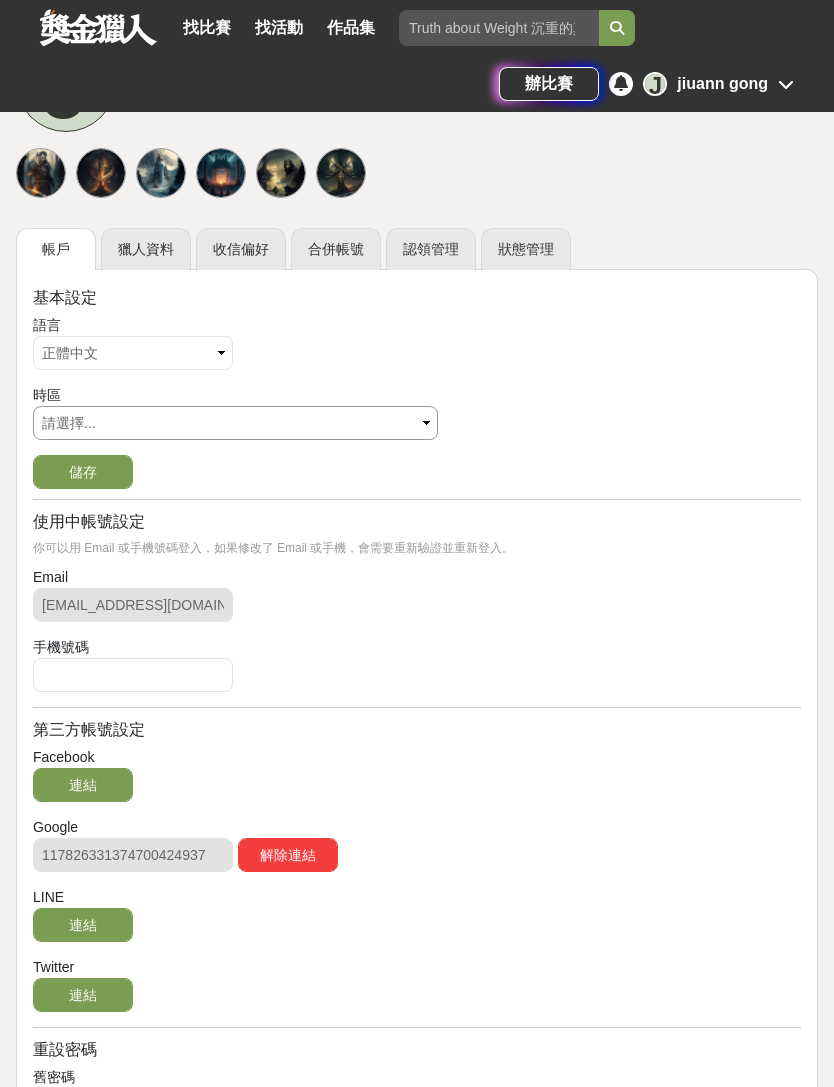 click on "請選擇... [GEOGRAPHIC_DATA]/[GEOGRAPHIC_DATA] [GEOGRAPHIC_DATA]/[GEOGRAPHIC_DATA] [GEOGRAPHIC_DATA]/[GEOGRAPHIC_DATA] [GEOGRAPHIC_DATA]/[GEOGRAPHIC_DATA] [GEOGRAPHIC_DATA]/[GEOGRAPHIC_DATA] [GEOGRAPHIC_DATA]/[GEOGRAPHIC_DATA] [GEOGRAPHIC_DATA]/[GEOGRAPHIC_DATA] [GEOGRAPHIC_DATA]/[GEOGRAPHIC_DATA] [GEOGRAPHIC_DATA]/[GEOGRAPHIC_DATA] [GEOGRAPHIC_DATA]/[GEOGRAPHIC_DATA] [GEOGRAPHIC_DATA]/[GEOGRAPHIC_DATA] [GEOGRAPHIC_DATA]/[GEOGRAPHIC_DATA] [GEOGRAPHIC_DATA]/[GEOGRAPHIC_DATA] [GEOGRAPHIC_DATA]/[GEOGRAPHIC_DATA] [GEOGRAPHIC_DATA]/[GEOGRAPHIC_DATA] [GEOGRAPHIC_DATA]/[GEOGRAPHIC_DATA] [GEOGRAPHIC_DATA]/[GEOGRAPHIC_DATA] [GEOGRAPHIC_DATA]/[GEOGRAPHIC_DATA] [GEOGRAPHIC_DATA]/[GEOGRAPHIC_DATA] [GEOGRAPHIC_DATA]/[GEOGRAPHIC_DATA] [GEOGRAPHIC_DATA]/[GEOGRAPHIC_DATA] [GEOGRAPHIC_DATA]/[GEOGRAPHIC_DATA] [GEOGRAPHIC_DATA]/[GEOGRAPHIC_DATA] [GEOGRAPHIC_DATA]/[GEOGRAPHIC_DATA] [GEOGRAPHIC_DATA]/[GEOGRAPHIC_DATA] [GEOGRAPHIC_DATA]/[GEOGRAPHIC_DATA] [GEOGRAPHIC_DATA]/[GEOGRAPHIC_DATA] [GEOGRAPHIC_DATA]/[GEOGRAPHIC_DATA] [GEOGRAPHIC_DATA]/[GEOGRAPHIC_DATA] [GEOGRAPHIC_DATA]/[GEOGRAPHIC_DATA] [GEOGRAPHIC_DATA]/[GEOGRAPHIC_DATA] [GEOGRAPHIC_DATA]/[GEOGRAPHIC_DATA] [GEOGRAPHIC_DATA]/[GEOGRAPHIC_DATA] [GEOGRAPHIC_DATA]/[GEOGRAPHIC_DATA] [GEOGRAPHIC_DATA]/[GEOGRAPHIC_DATA] [GEOGRAPHIC_DATA]/[GEOGRAPHIC_DATA] [GEOGRAPHIC_DATA]/[GEOGRAPHIC_DATA] [GEOGRAPHIC_DATA]/[GEOGRAPHIC_DATA] [GEOGRAPHIC_DATA]/[GEOGRAPHIC_DATA] [GEOGRAPHIC_DATA]/[GEOGRAPHIC_DATA] [GEOGRAPHIC_DATA]/[GEOGRAPHIC_DATA] [GEOGRAPHIC_DATA]/[GEOGRAPHIC_DATA] [GEOGRAPHIC_DATA]/[GEOGRAPHIC_DATA] [GEOGRAPHIC_DATA]/[GEOGRAPHIC_DATA] [GEOGRAPHIC_DATA]/[GEOGRAPHIC_DATA] [GEOGRAPHIC_DATA]/[GEOGRAPHIC_DATA] [GEOGRAPHIC_DATA]/[GEOGRAPHIC_DATA] [GEOGRAPHIC_DATA]/[GEOGRAPHIC_DATA]-[GEOGRAPHIC_DATA]/[GEOGRAPHIC_DATA] [GEOGRAPHIC_DATA]/[GEOGRAPHIC_DATA] [GEOGRAPHIC_DATA]/[GEOGRAPHIC_DATA] [GEOGRAPHIC_DATA]/[GEOGRAPHIC_DATA] [GEOGRAPHIC_DATA]/[GEOGRAPHIC_DATA] [GEOGRAPHIC_DATA]/[GEOGRAPHIC_DATA] [GEOGRAPHIC_DATA]/[GEOGRAPHIC_DATA] [GEOGRAPHIC_DATA]/[GEOGRAPHIC_DATA] [GEOGRAPHIC_DATA]/[GEOGRAPHIC_DATA] [GEOGRAPHIC_DATA]/[GEOGRAPHIC_DATA]/[GEOGRAPHIC_DATA] [GEOGRAPHIC_DATA]/[GEOGRAPHIC_DATA]/[GEOGRAPHIC_DATA] [GEOGRAPHIC_DATA]/[GEOGRAPHIC_DATA]/[GEOGRAPHIC_DATA] [GEOGRAPHIC_DATA]/[GEOGRAPHIC_DATA]/[GEOGRAPHIC_DATA] [GEOGRAPHIC_DATA]/[GEOGRAPHIC_DATA]" at bounding box center [235, 423] 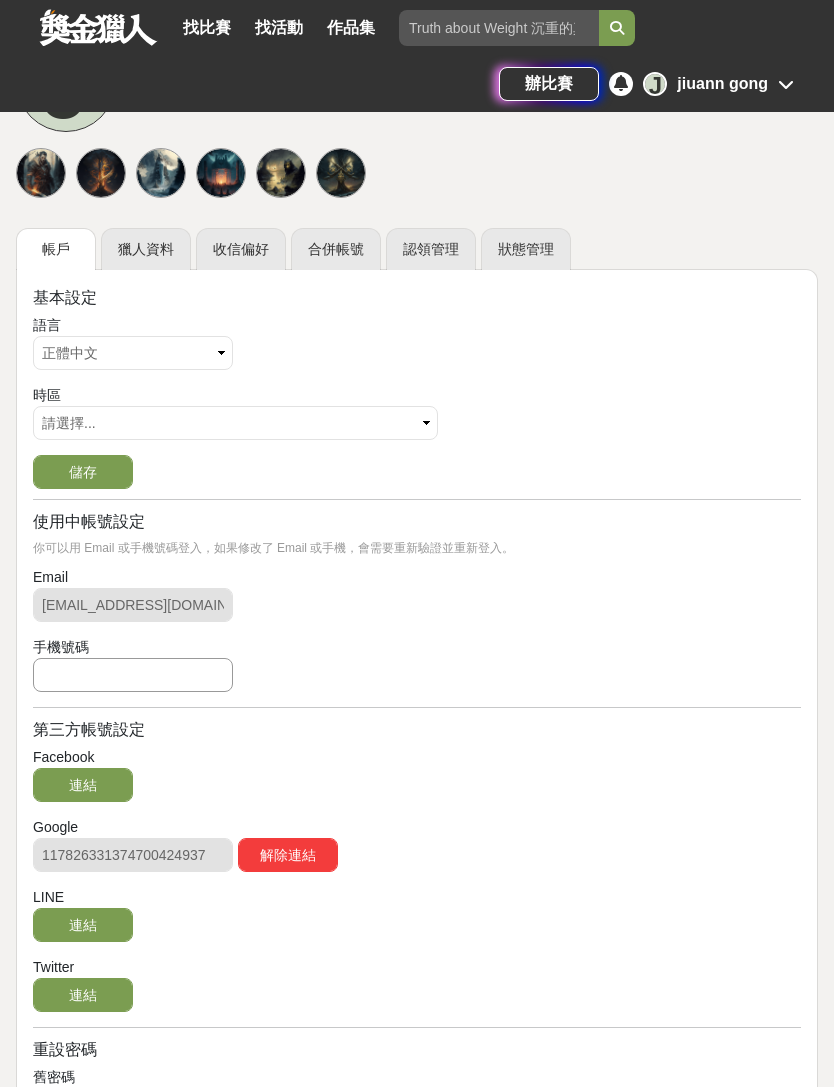 click at bounding box center [133, 675] 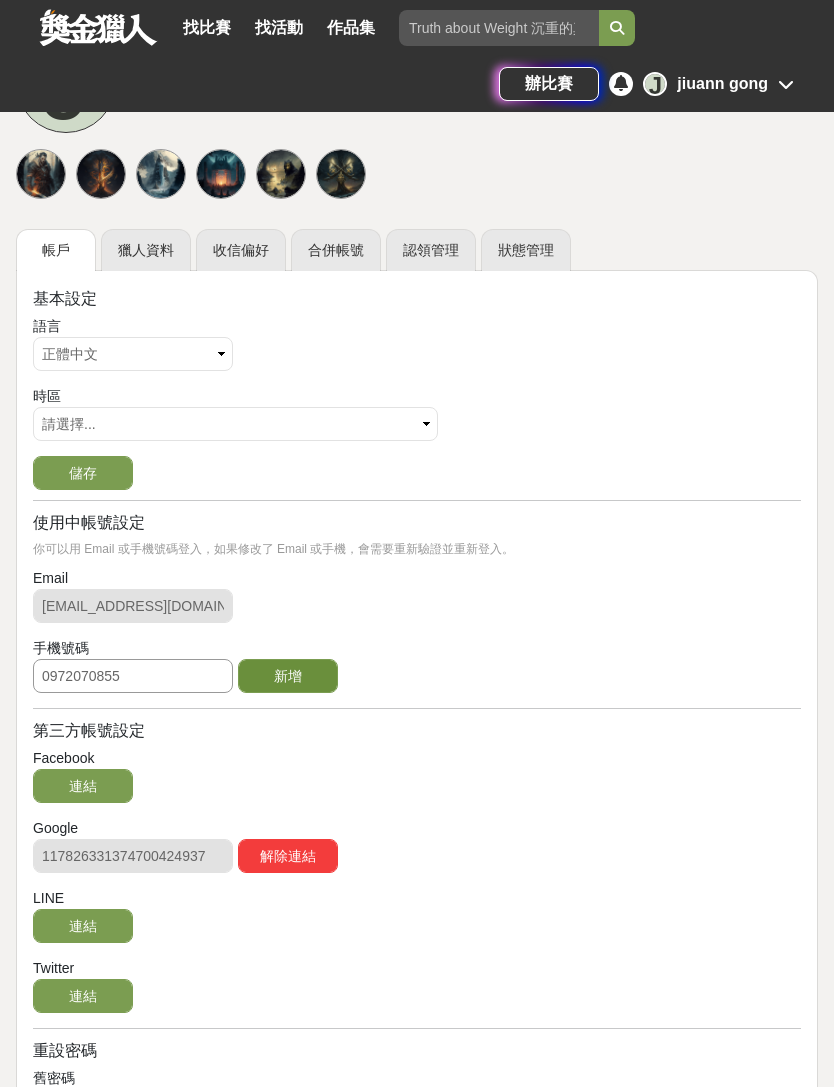 type on "0972070855" 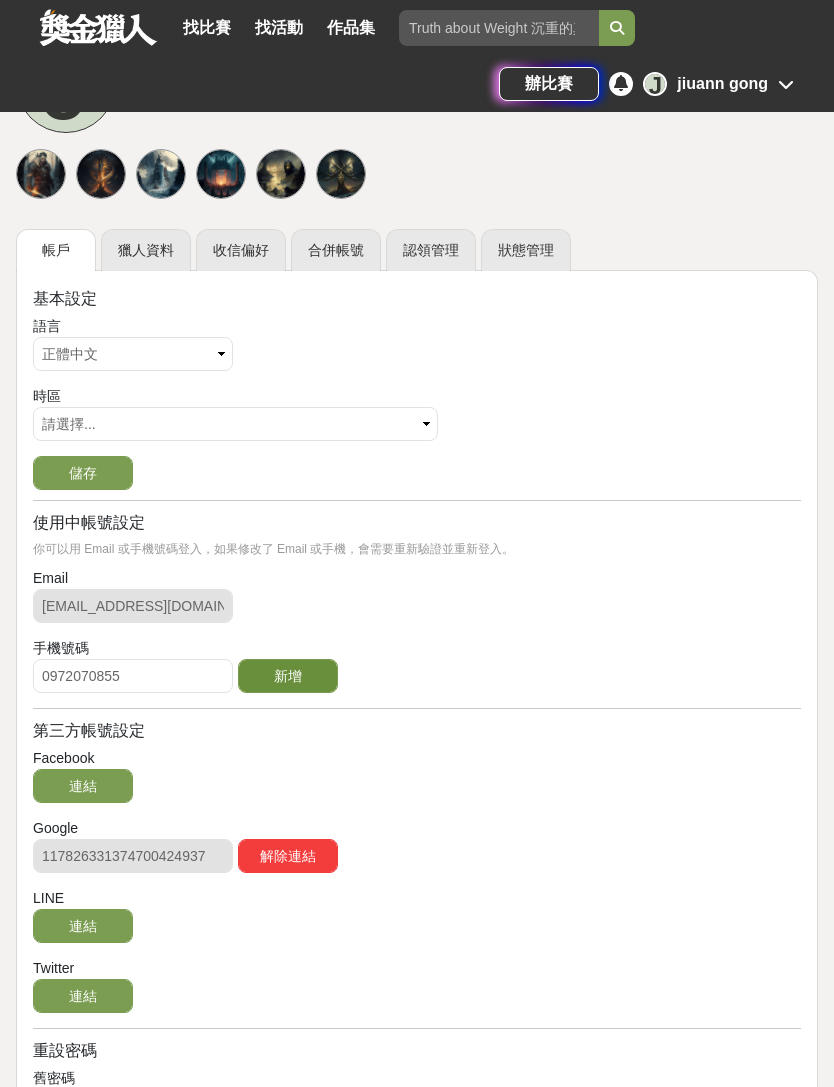click on "新增" at bounding box center [288, 676] 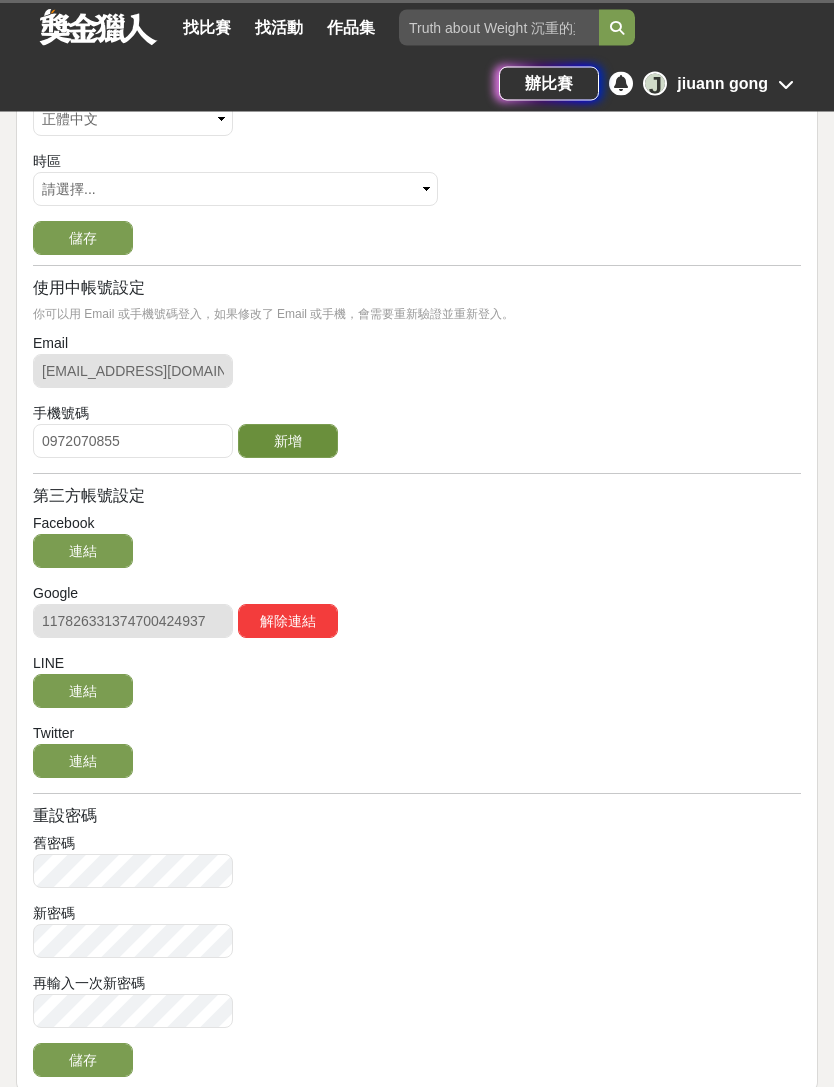 scroll, scrollTop: 452, scrollLeft: 0, axis: vertical 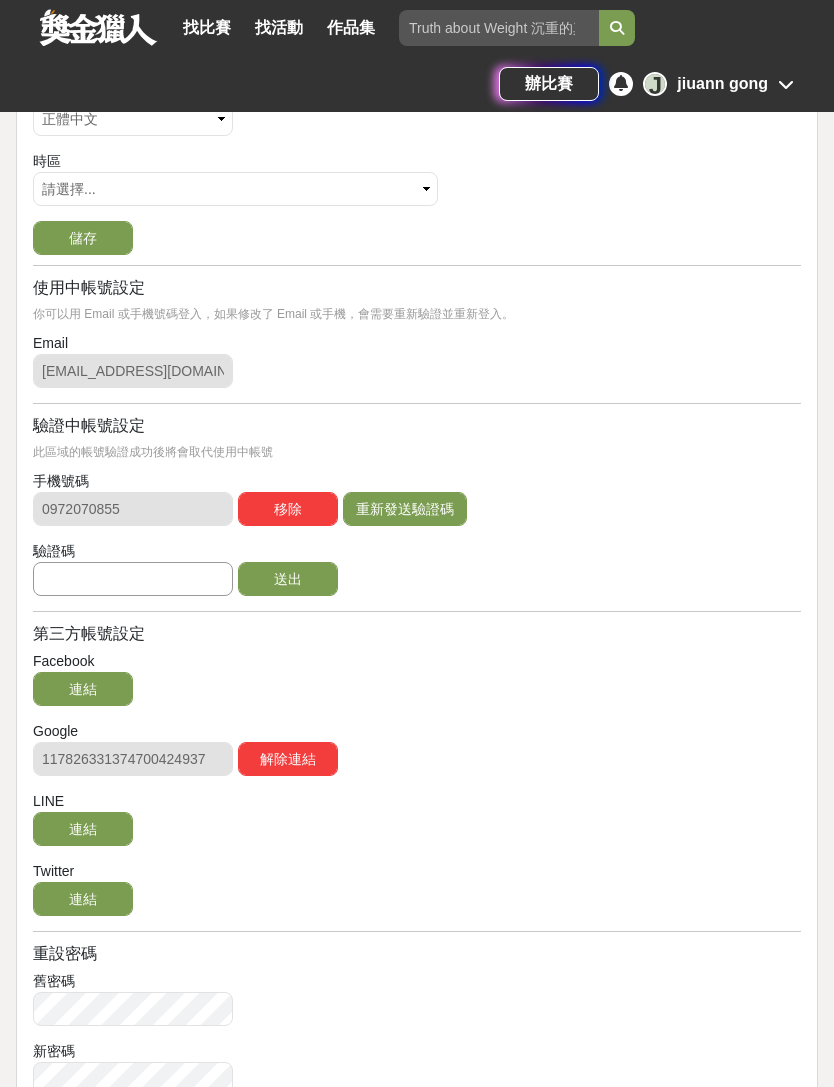 click at bounding box center (133, 579) 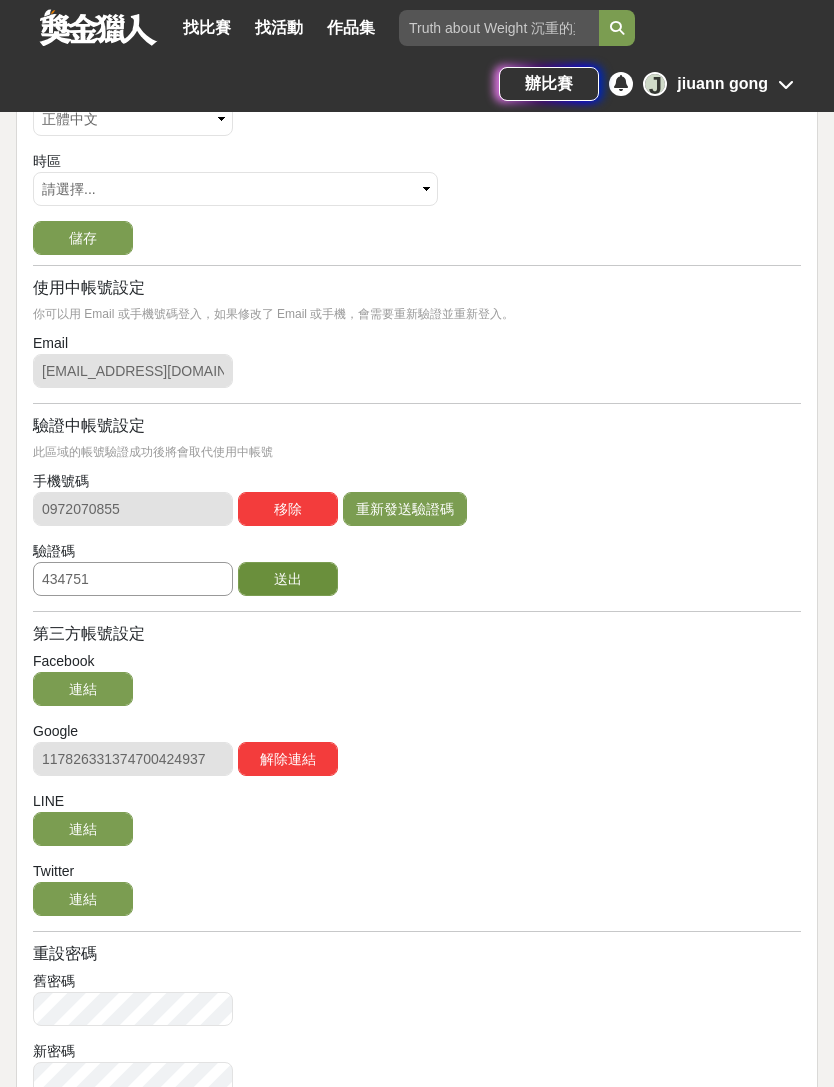 type on "434751" 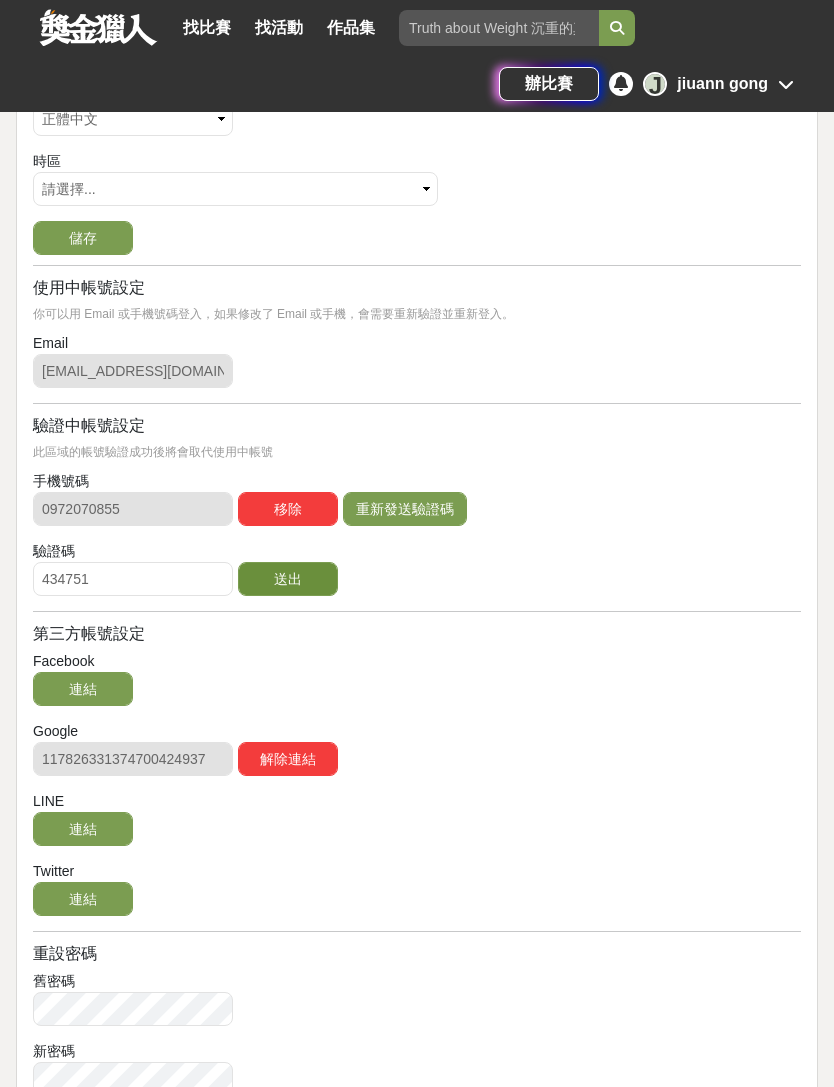click on "送出" at bounding box center (288, 579) 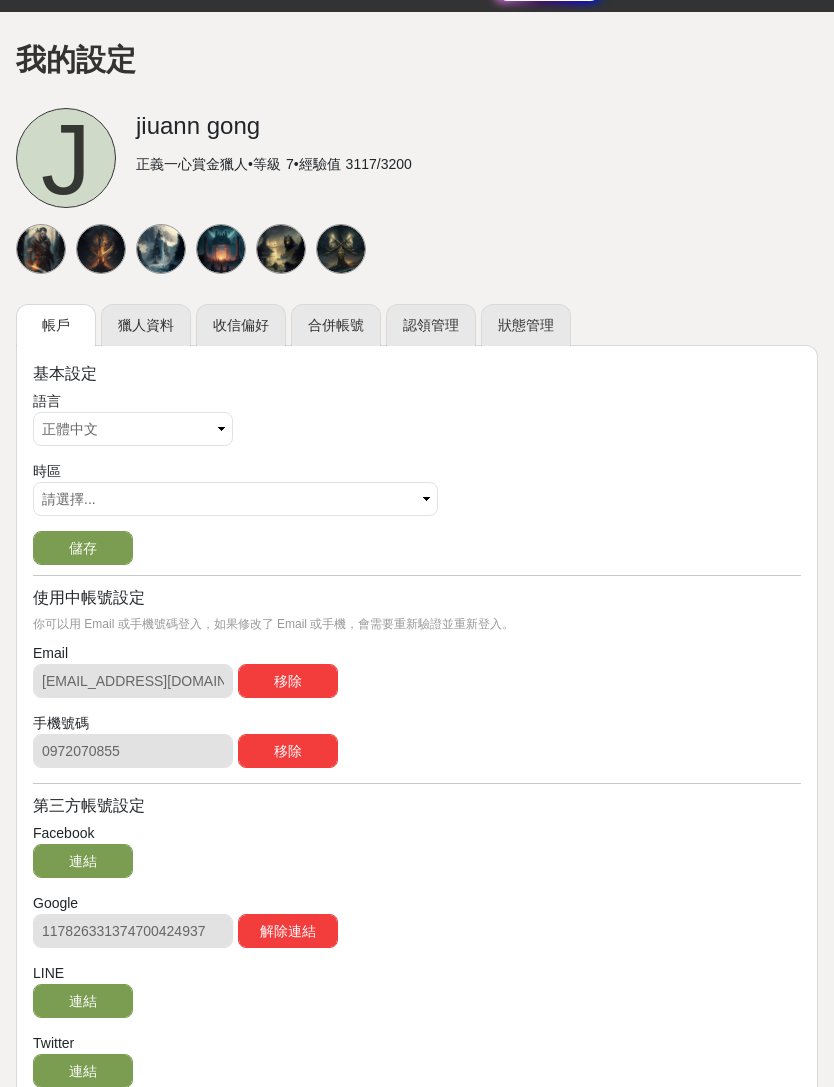 scroll, scrollTop: 0, scrollLeft: 0, axis: both 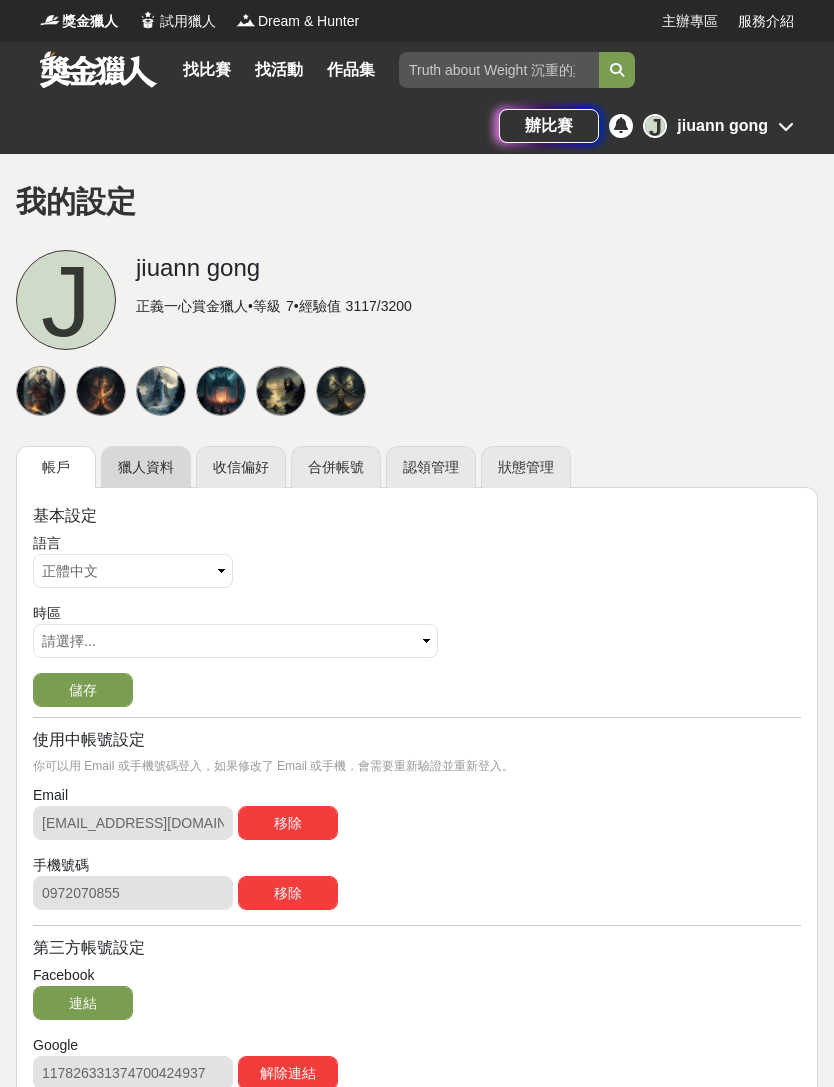 click on "獵人資料" at bounding box center [146, 467] 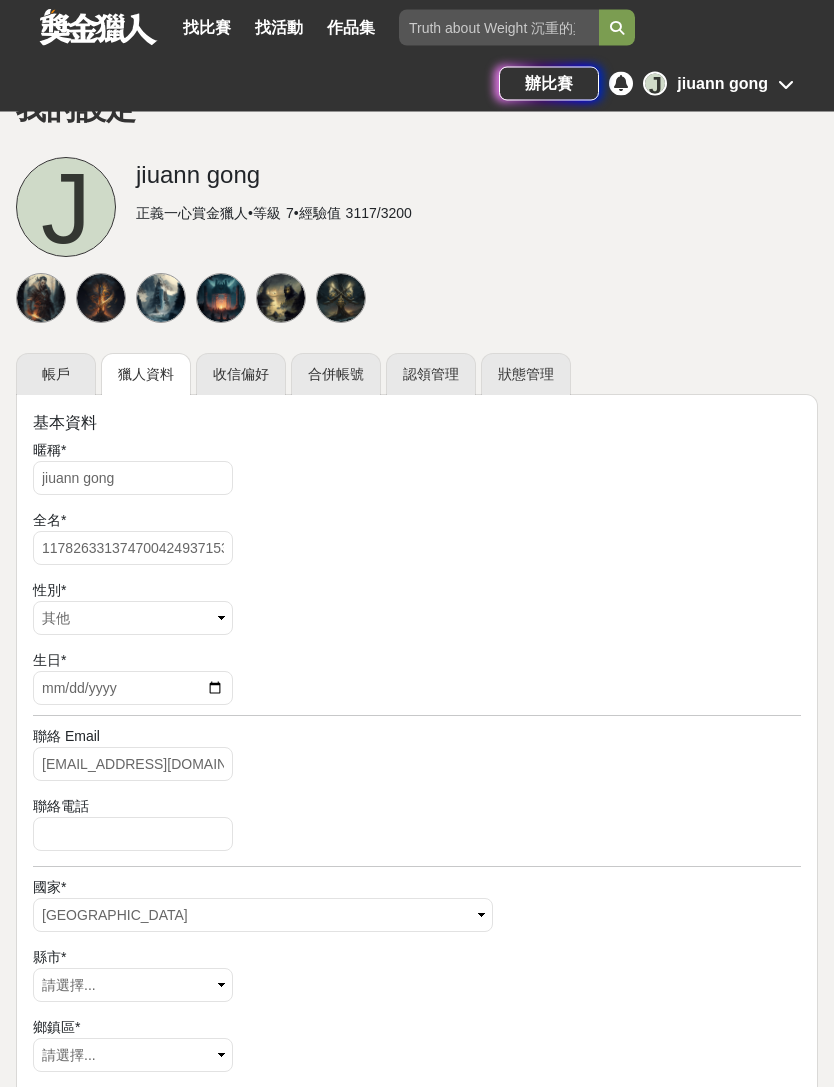 scroll, scrollTop: 93, scrollLeft: 0, axis: vertical 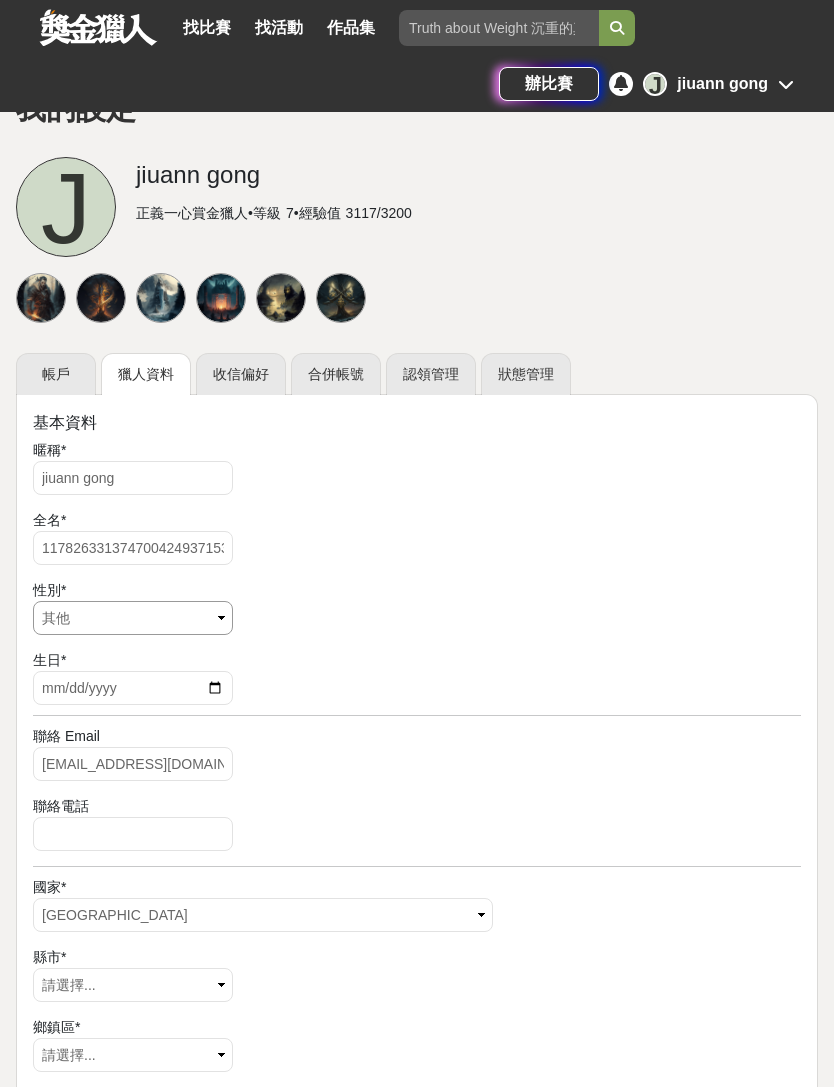 click on "請選擇... 男 女 其他" at bounding box center (133, 618) 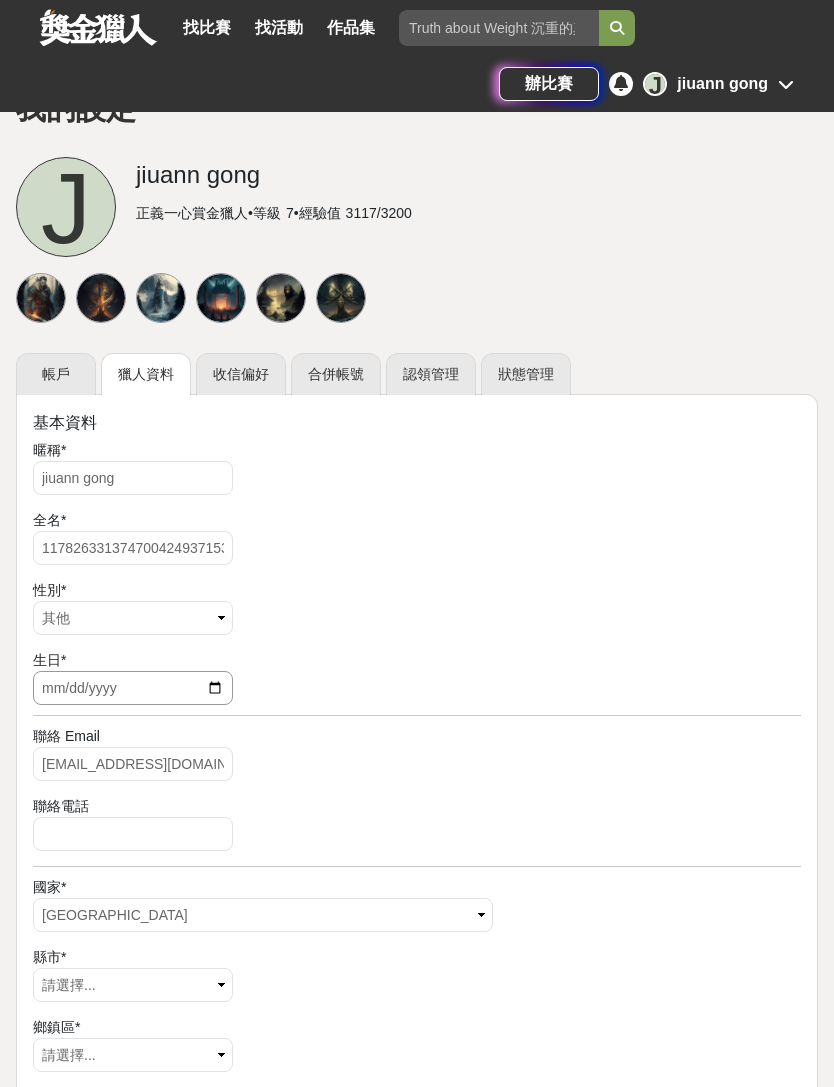 click at bounding box center (133, 688) 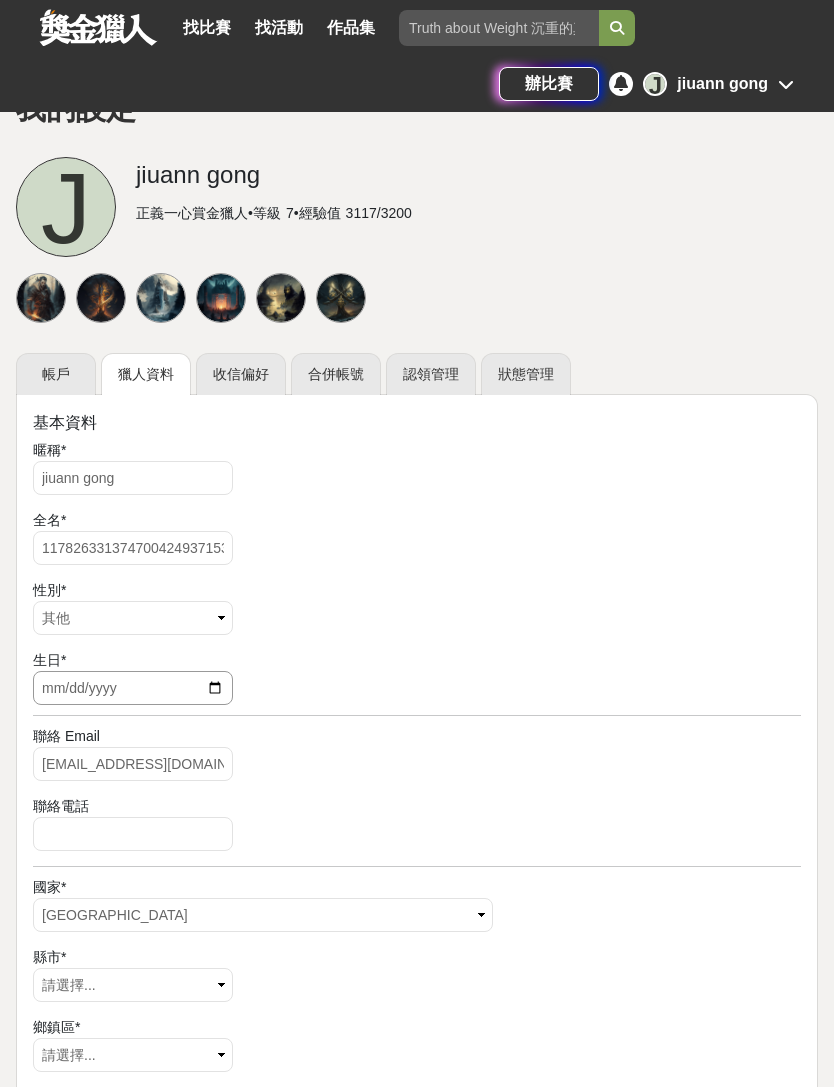 type on "[DATE]" 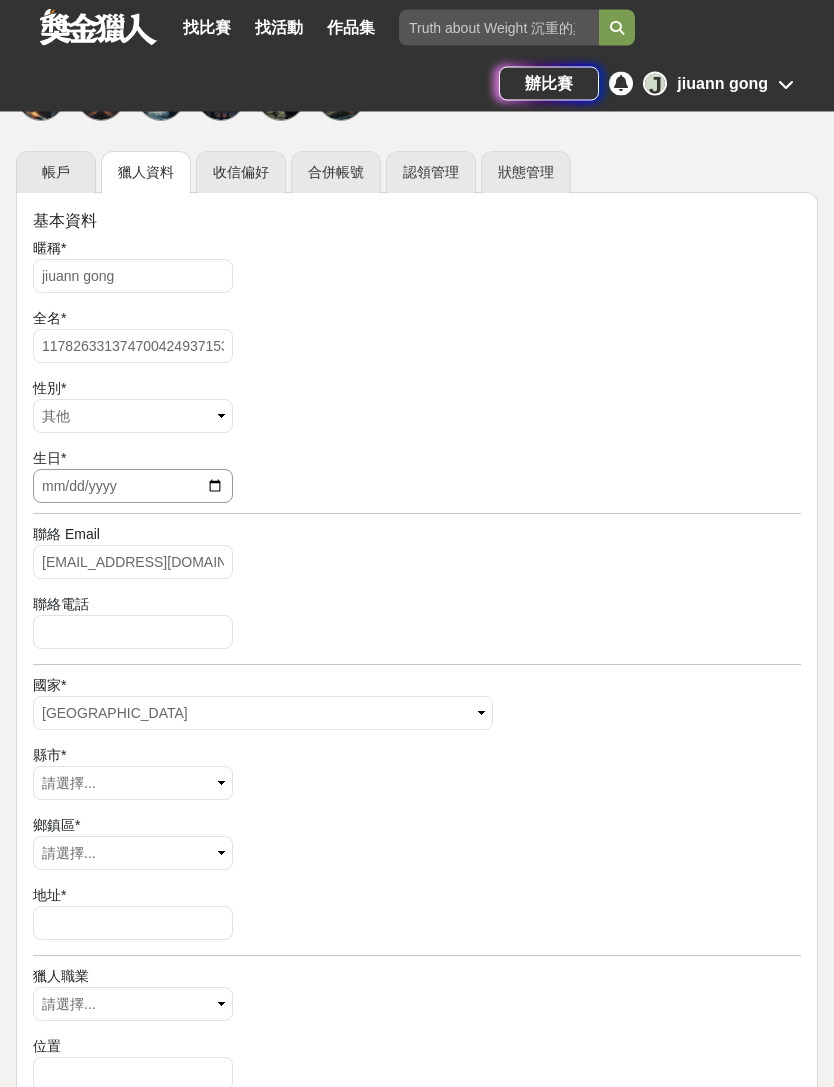 scroll, scrollTop: 297, scrollLeft: 0, axis: vertical 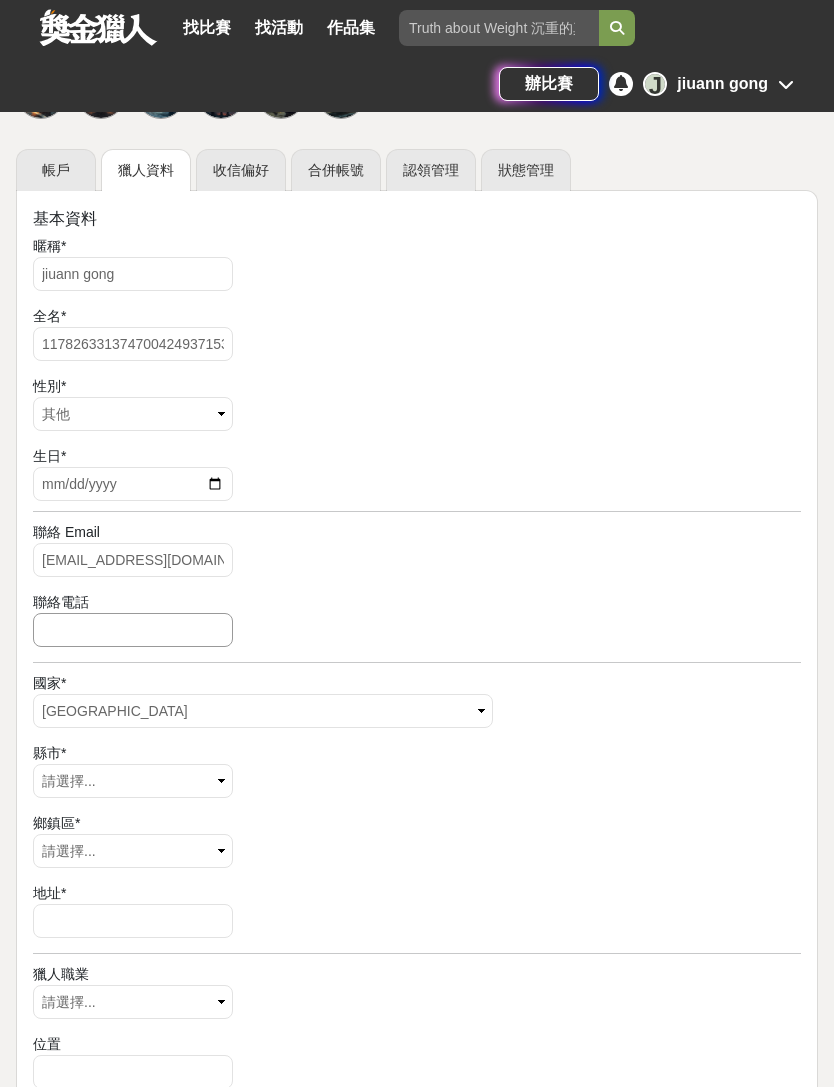 click at bounding box center [133, 630] 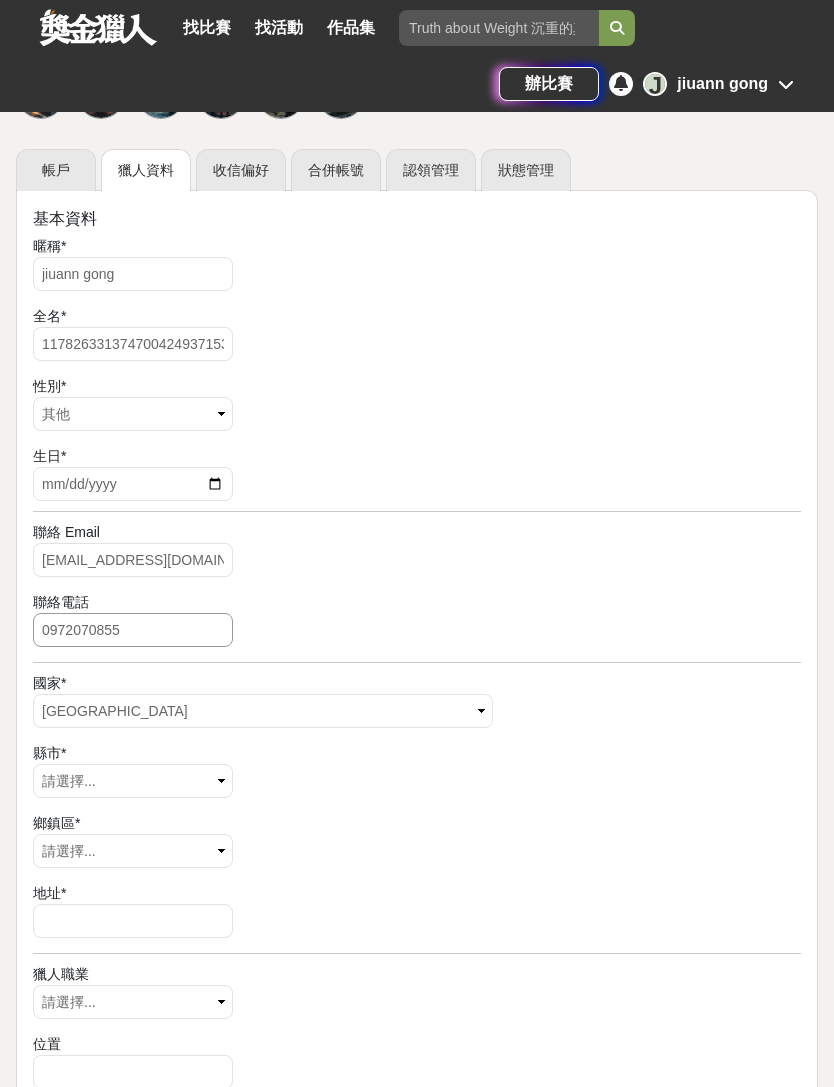 type on "0972070855" 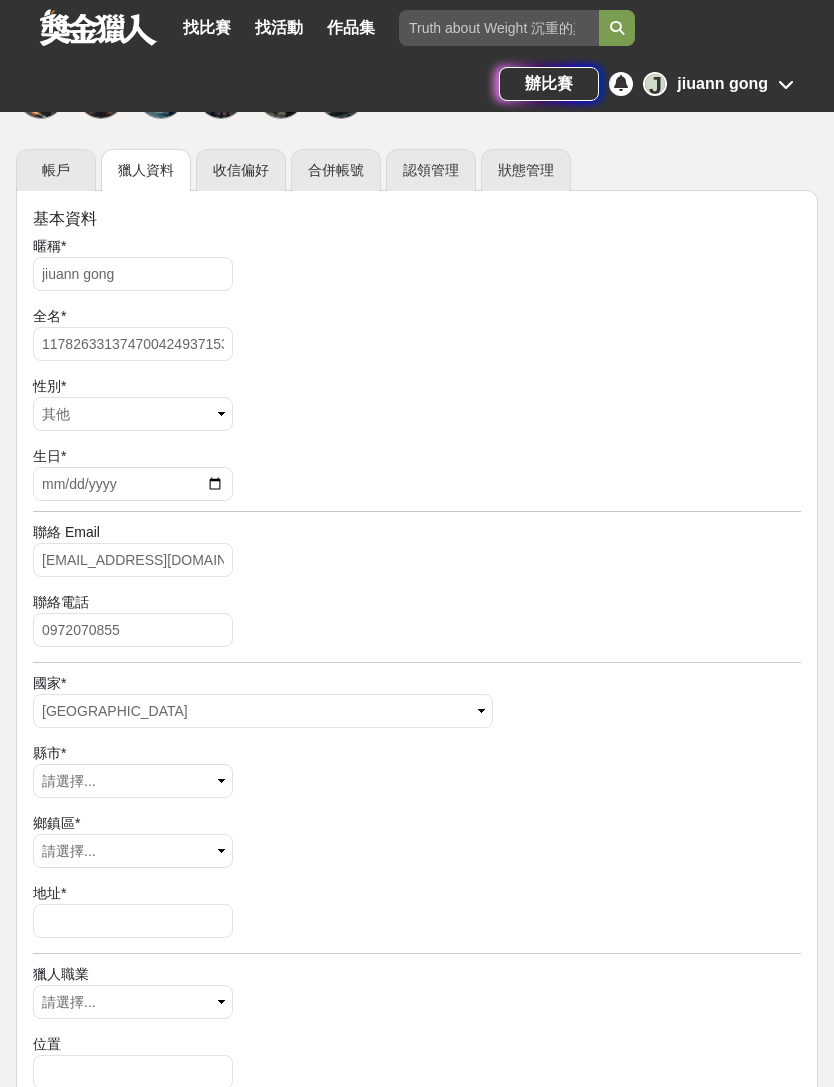 click on "聯絡電話 [PHONE_NUMBER]" at bounding box center (417, 622) 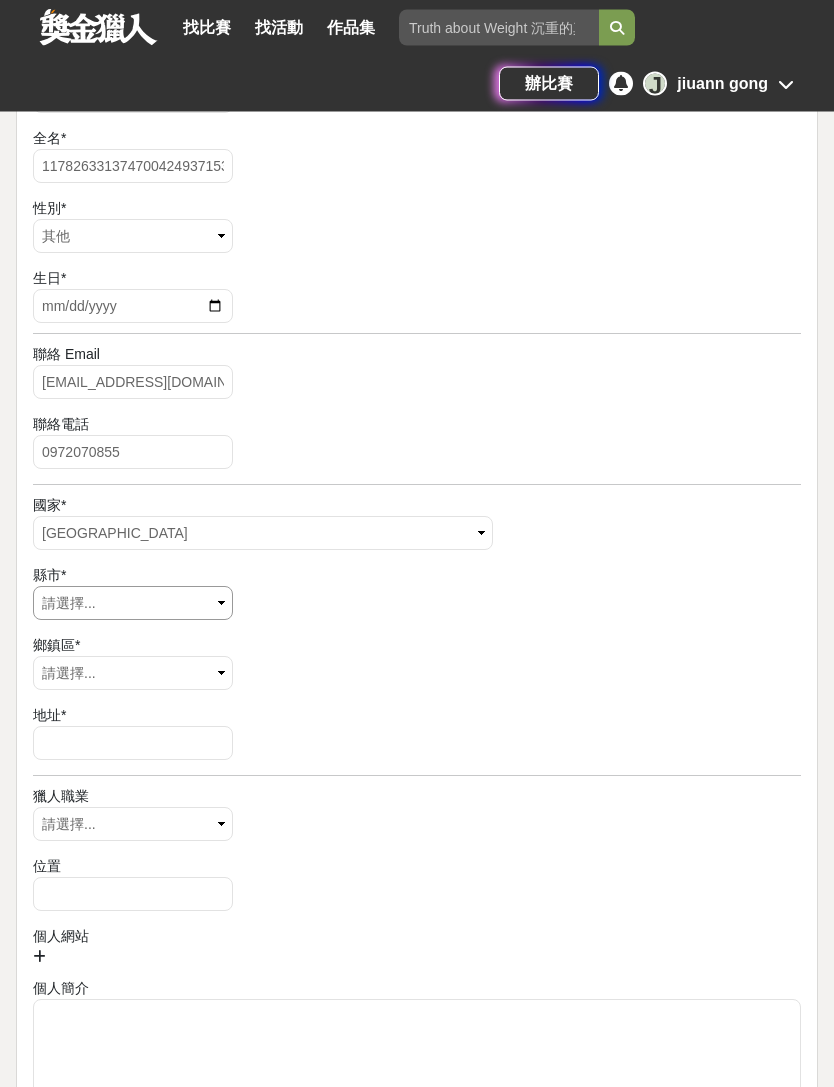 click on "請選擇... [GEOGRAPHIC_DATA] [GEOGRAPHIC_DATA] [GEOGRAPHIC_DATA] [GEOGRAPHIC_DATA] [GEOGRAPHIC_DATA] [GEOGRAPHIC_DATA] [GEOGRAPHIC_DATA] [GEOGRAPHIC_DATA] [GEOGRAPHIC_DATA] [GEOGRAPHIC_DATA] [GEOGRAPHIC_DATA] [GEOGRAPHIC_DATA] [GEOGRAPHIC_DATA] [GEOGRAPHIC_DATA] [GEOGRAPHIC_DATA] [GEOGRAPHIC_DATA] [GEOGRAPHIC_DATA] [GEOGRAPHIC_DATA] [GEOGRAPHIC_DATA] [GEOGRAPHIC_DATA] [GEOGRAPHIC_DATA] [GEOGRAPHIC_DATA]" at bounding box center [133, 604] 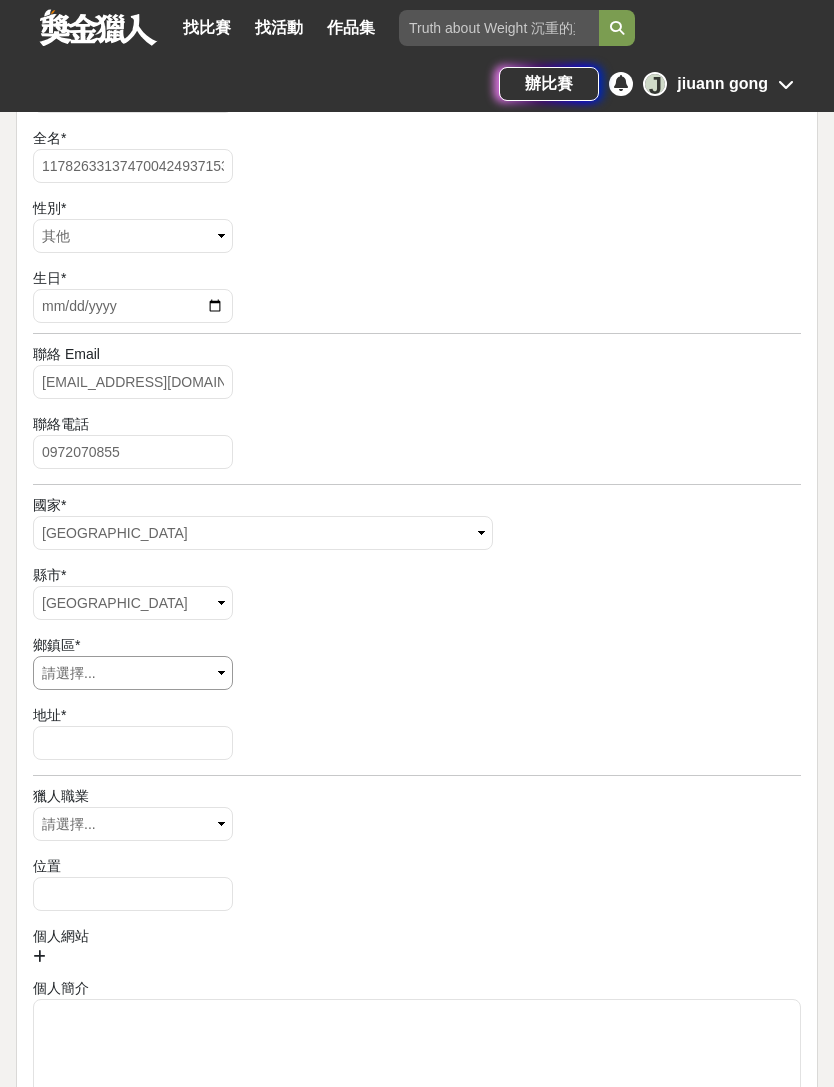 click on "請選擇... [GEOGRAPHIC_DATA] [GEOGRAPHIC_DATA] [GEOGRAPHIC_DATA] [GEOGRAPHIC_DATA] [GEOGRAPHIC_DATA] [GEOGRAPHIC_DATA] [GEOGRAPHIC_DATA] [GEOGRAPHIC_DATA] [GEOGRAPHIC_DATA] [GEOGRAPHIC_DATA] [GEOGRAPHIC_DATA] [GEOGRAPHIC_DATA] [GEOGRAPHIC_DATA] [GEOGRAPHIC_DATA] 路[GEOGRAPHIC_DATA] [GEOGRAPHIC_DATA] [GEOGRAPHIC_DATA] [GEOGRAPHIC_DATA] [GEOGRAPHIC_DATA] [GEOGRAPHIC_DATA] [GEOGRAPHIC_DATA] [GEOGRAPHIC_DATA] [GEOGRAPHIC_DATA] [GEOGRAPHIC_DATA] [GEOGRAPHIC_DATA] [GEOGRAPHIC_DATA] [GEOGRAPHIC_DATA] [GEOGRAPHIC_DATA] [GEOGRAPHIC_DATA] [GEOGRAPHIC_DATA] [GEOGRAPHIC_DATA] [GEOGRAPHIC_DATA] [GEOGRAPHIC_DATA] [GEOGRAPHIC_DATA] [GEOGRAPHIC_DATA] [GEOGRAPHIC_DATA] [GEOGRAPHIC_DATA]" at bounding box center [133, 673] 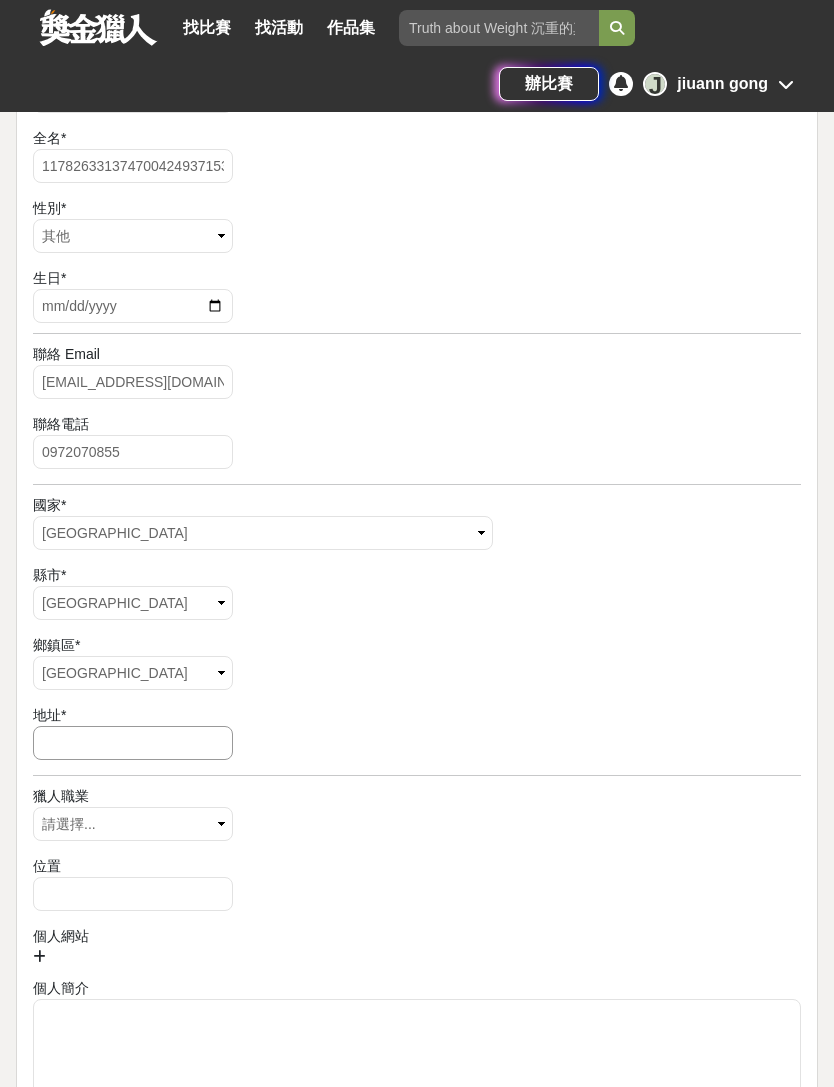 click at bounding box center (133, 743) 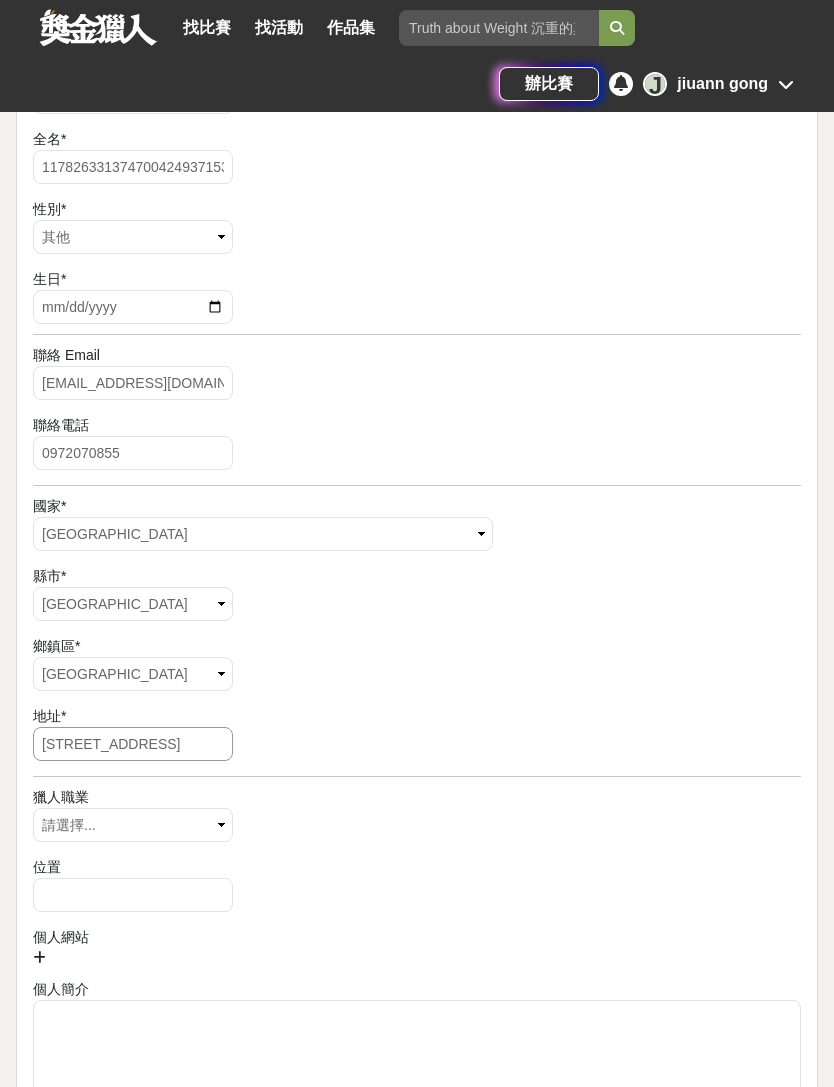 type on "[STREET_ADDRESS]" 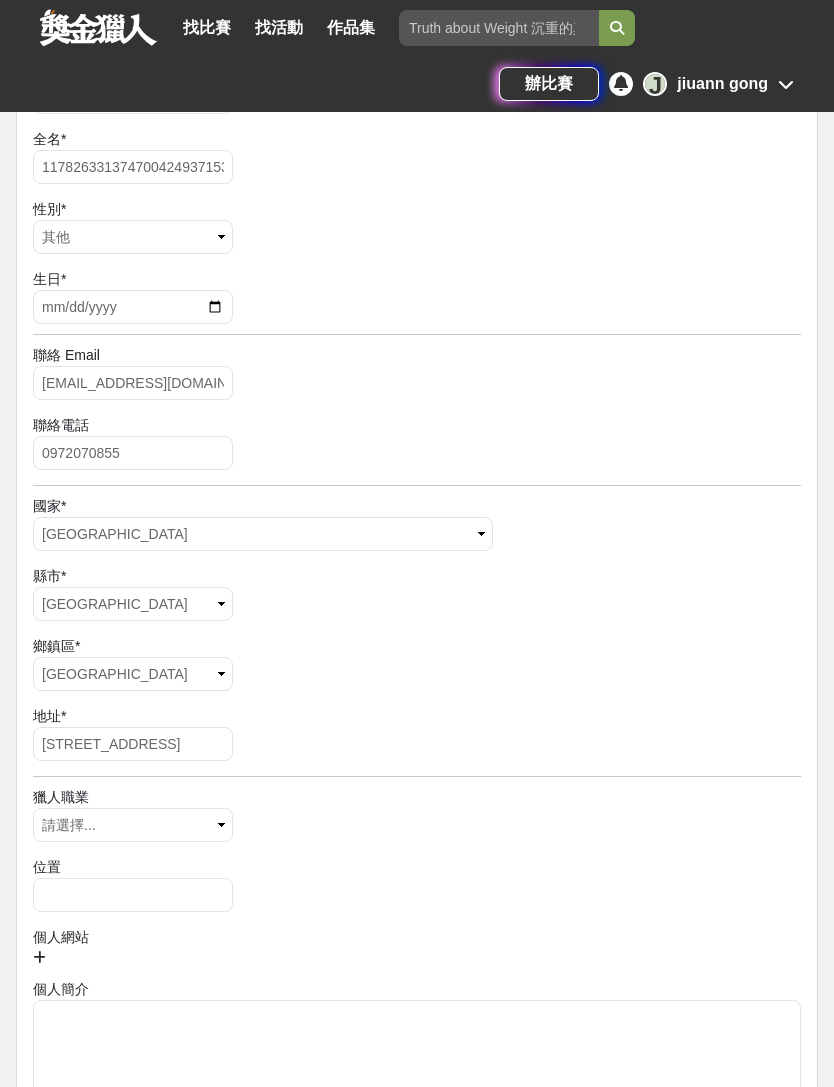 click on "暱稱 * [PERSON_NAME] 全名 * 1178263313747004249371532535364 性別 * 請選擇... 男 女 其他 生日 * [DEMOGRAPHIC_DATA] 聯絡 Email [EMAIL_ADDRESS][DOMAIN_NAME] 聯絡電話 [PHONE_NUMBER] 國家 * 請選擇... [GEOGRAPHIC_DATA] [GEOGRAPHIC_DATA] [GEOGRAPHIC_DATA] [GEOGRAPHIC_DATA] [GEOGRAPHIC_DATA] [GEOGRAPHIC_DATA] [GEOGRAPHIC_DATA] [GEOGRAPHIC_DATA] [GEOGRAPHIC_DATA] [GEOGRAPHIC_DATA] [US_STATE] [GEOGRAPHIC_DATA] [GEOGRAPHIC_DATA] [GEOGRAPHIC_DATA] [GEOGRAPHIC_DATA] [GEOGRAPHIC_DATA] [GEOGRAPHIC_DATA] [GEOGRAPHIC_DATA] [GEOGRAPHIC_DATA] [GEOGRAPHIC_DATA] [GEOGRAPHIC_DATA] [GEOGRAPHIC_DATA] [GEOGRAPHIC_DATA] [GEOGRAPHIC_DATA] [GEOGRAPHIC_DATA] [GEOGRAPHIC_DATA] [GEOGRAPHIC_DATA] [GEOGRAPHIC_DATA] [GEOGRAPHIC_DATA], Plurinational [GEOGRAPHIC_DATA] [GEOGRAPHIC_DATA] [GEOGRAPHIC_DATA] [GEOGRAPHIC_DATA] [GEOGRAPHIC_DATA] [GEOGRAPHIC_DATA] [GEOGRAPHIC_DATA] [GEOGRAPHIC_DATA] [GEOGRAPHIC_DATA] [GEOGRAPHIC_DATA] [GEOGRAPHIC_DATA], [GEOGRAPHIC_DATA] [GEOGRAPHIC_DATA] [GEOGRAPHIC_DATA] [GEOGRAPHIC_DATA] [GEOGRAPHIC_DATA] [GEOGRAPHIC_DATA] [GEOGRAPHIC_DATA] [GEOGRAPHIC_DATA] [GEOGRAPHIC_DATA] [PERSON_NAME][GEOGRAPHIC_DATA] [GEOGRAPHIC_DATA] [GEOGRAPHIC_DATA] [GEOGRAPHIC_DATA] [GEOGRAPHIC_DATA] [GEOGRAPHIC_DATA] [GEOGRAPHIC_DATA] [GEOGRAPHIC_DATA] [GEOGRAPHIC_DATA] [GEOGRAPHIC_DATA] [GEOGRAPHIC_DATA] [GEOGRAPHIC_DATA] [GEOGRAPHIC_DATA] [GEOGRAPHIC_DATA] [GEOGRAPHIC_DATA] [GEOGRAPHIC_DATA] [GEOGRAPHIC_DATA] [GEOGRAPHIC_DATA] [GEOGRAPHIC_DATA] [GEOGRAPHIC_DATA] [GEOGRAPHIC_DATA] [GEOGRAPHIC_DATA] *" at bounding box center [417, 605] 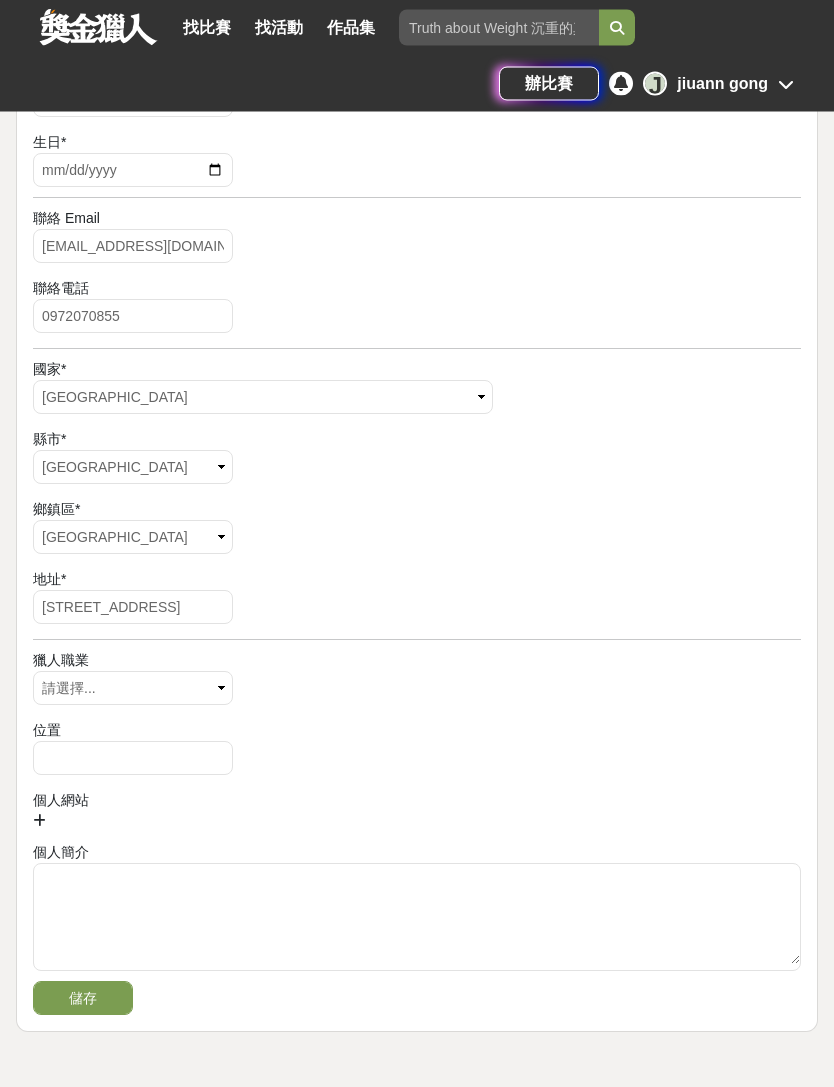 scroll, scrollTop: 611, scrollLeft: 0, axis: vertical 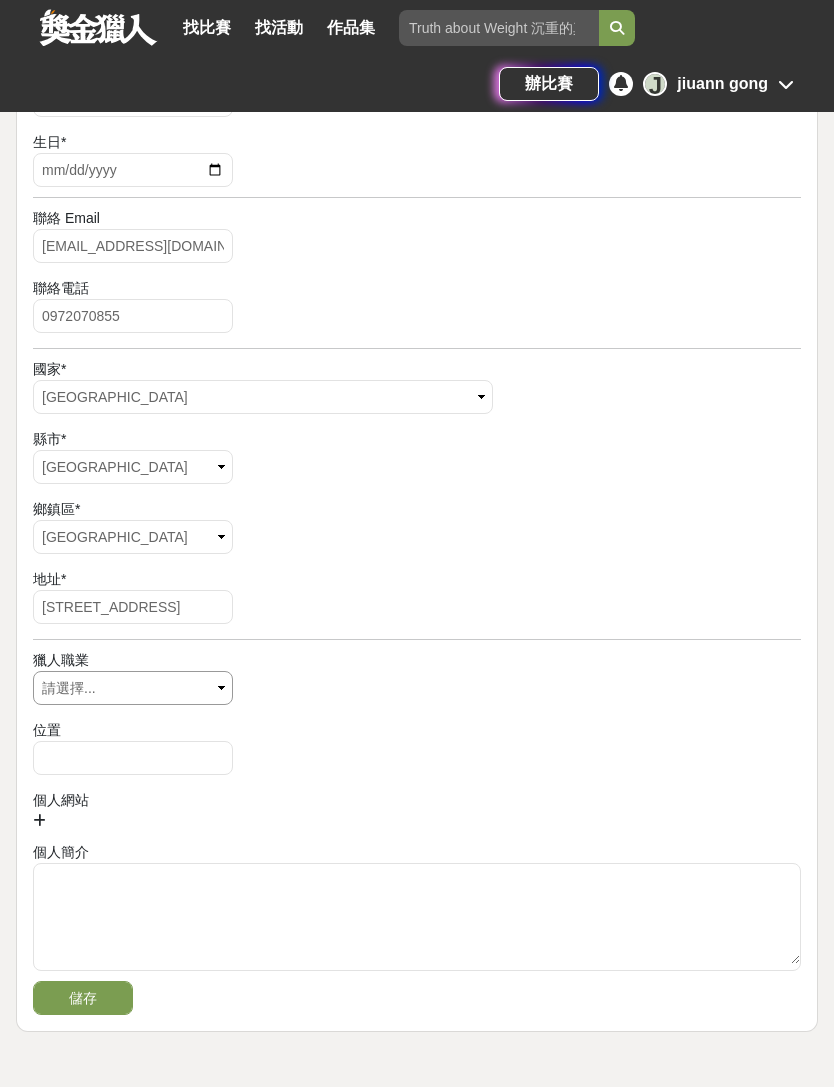 click on "請選擇... 視覺藝術 攝影師 作家 音樂家 工程師 達人 博學" at bounding box center (133, 688) 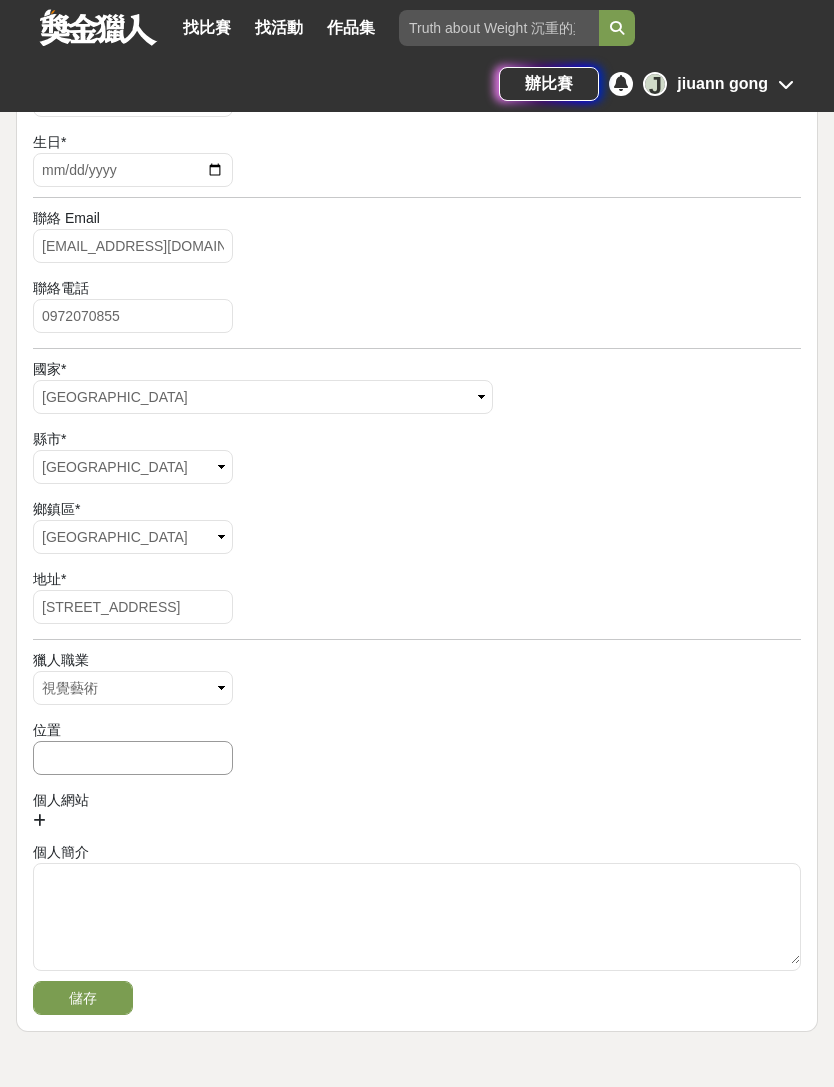 click at bounding box center (133, 758) 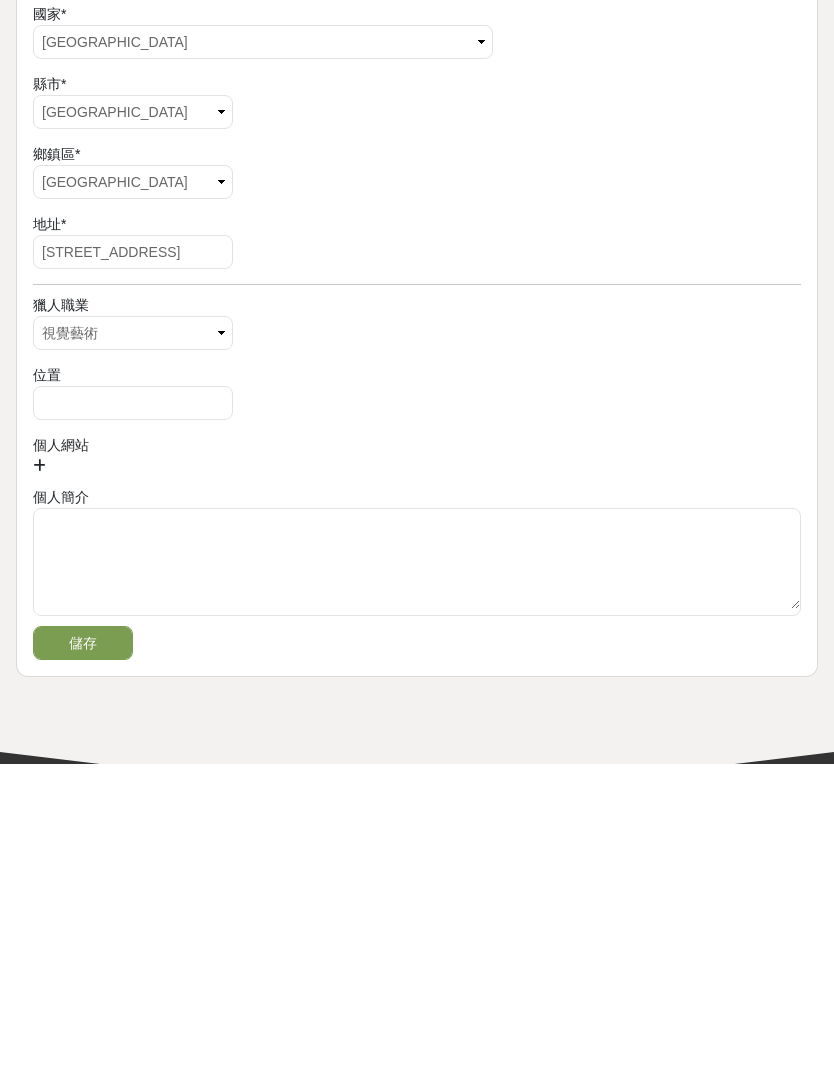 click on "位置" at bounding box center [417, 719] 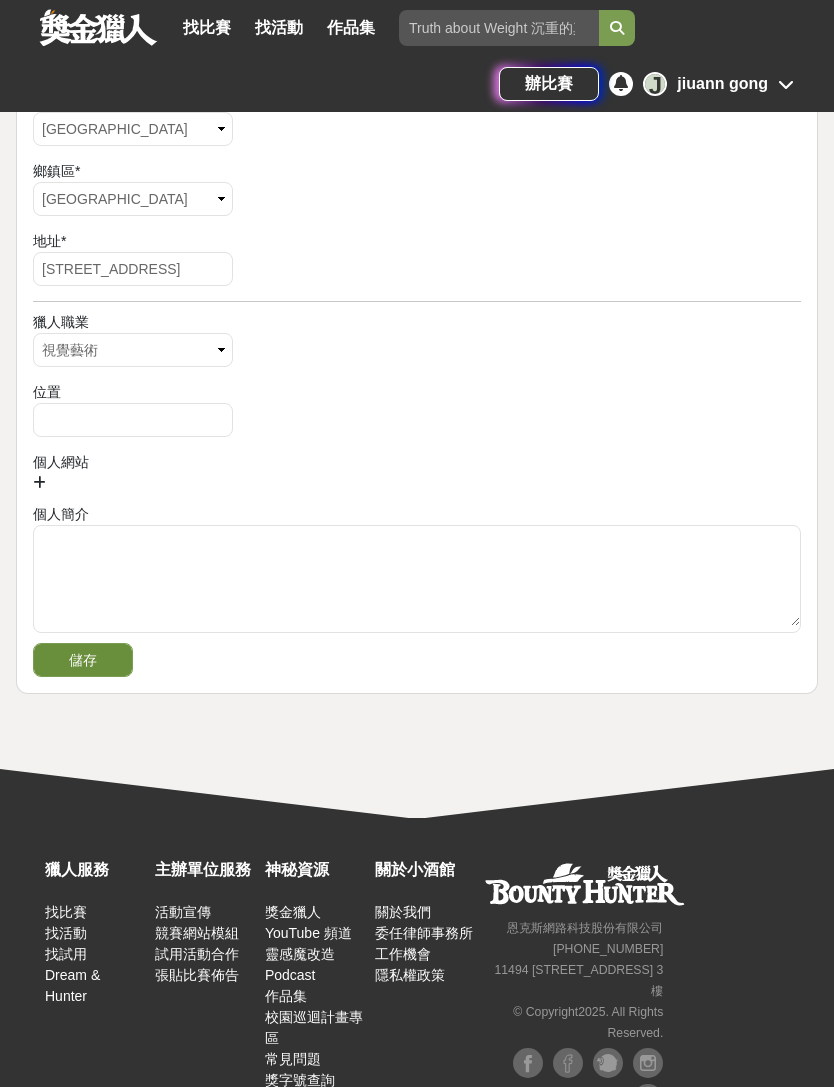 click on "儲存" at bounding box center [83, 660] 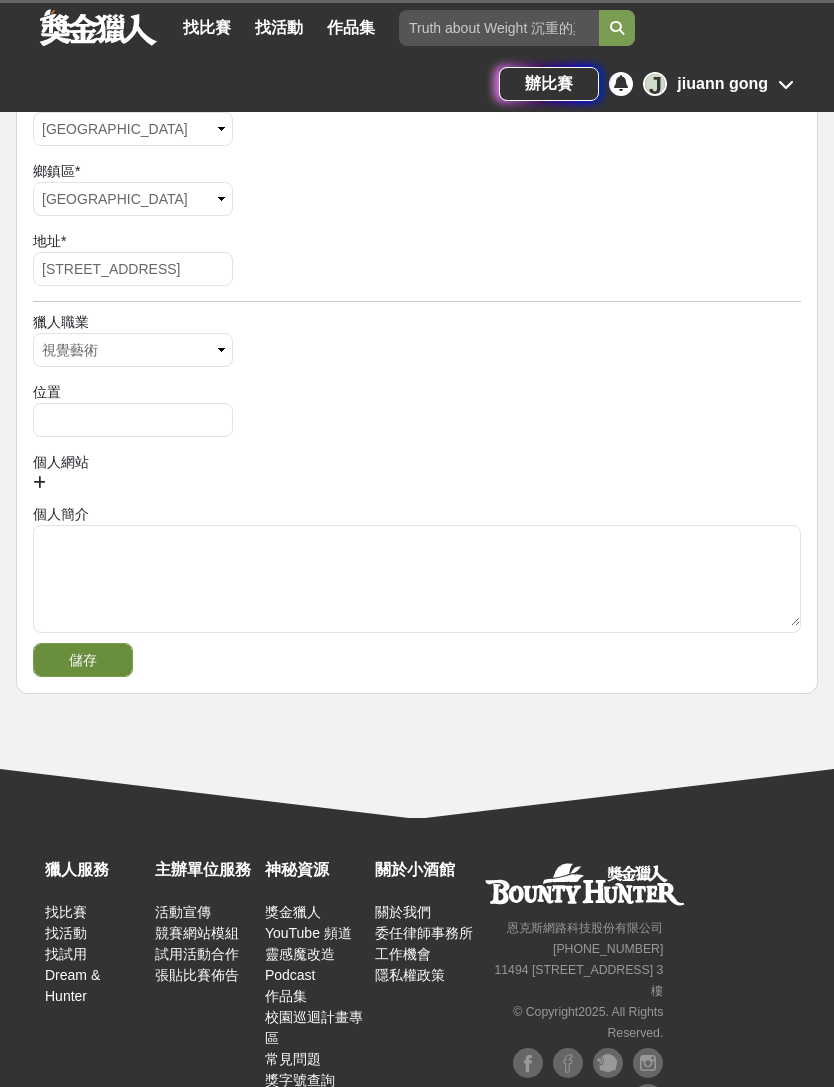 click on "儲存" at bounding box center [83, 660] 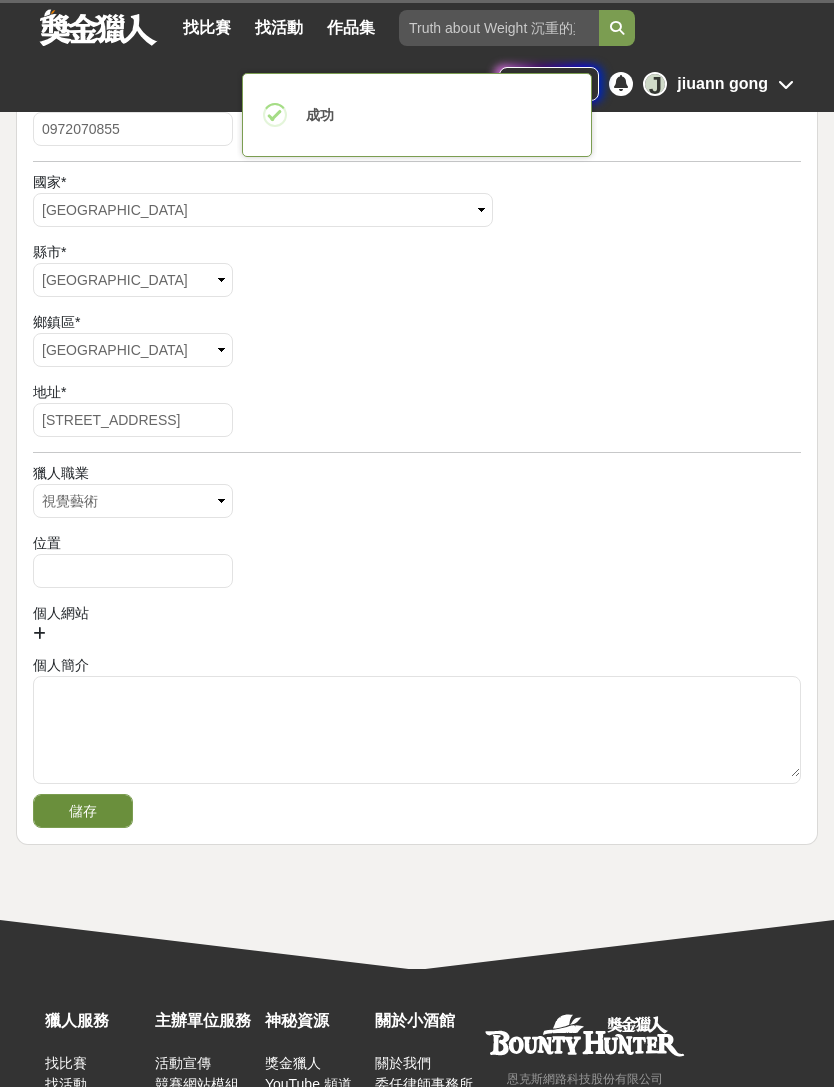 scroll, scrollTop: 791, scrollLeft: 0, axis: vertical 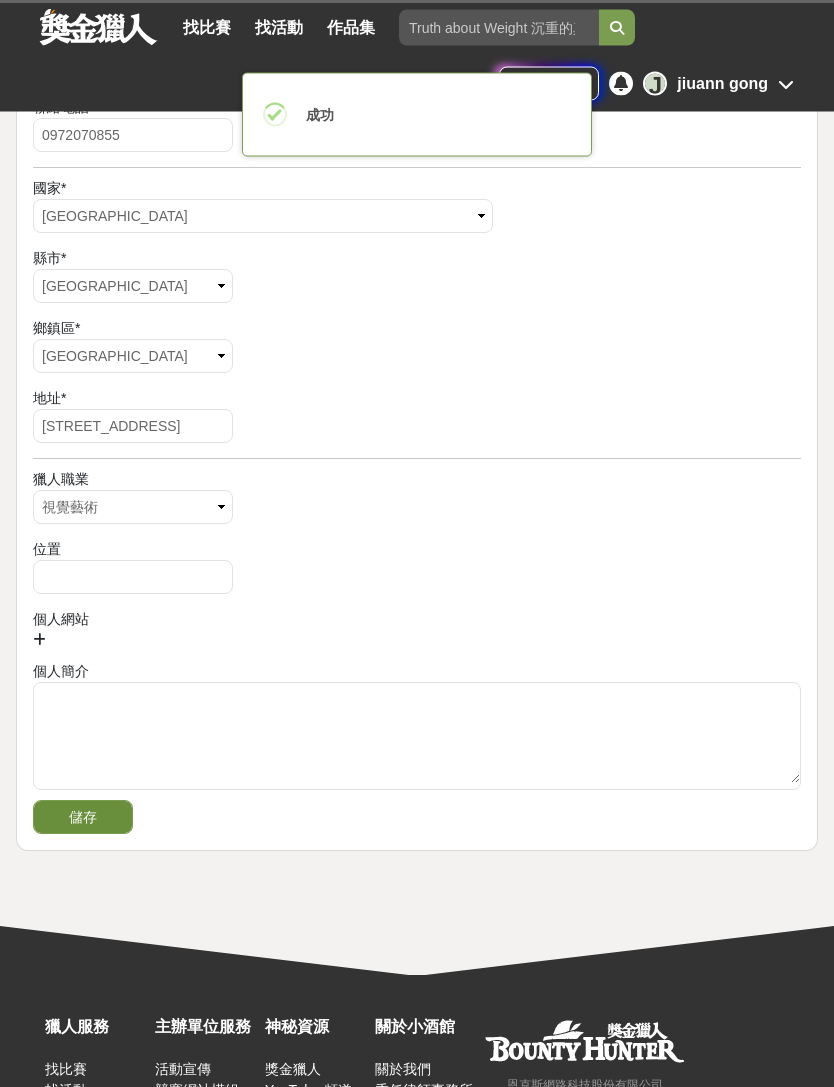 click on "儲存" at bounding box center (83, 818) 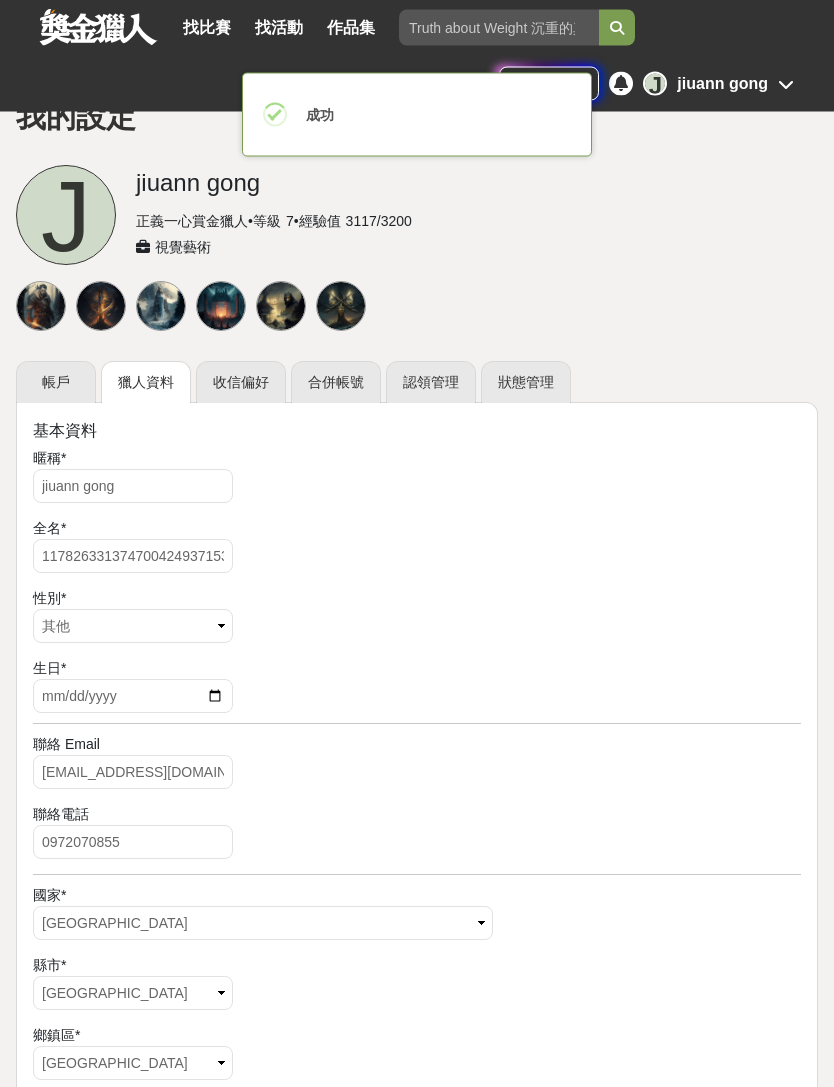 scroll, scrollTop: 77, scrollLeft: 0, axis: vertical 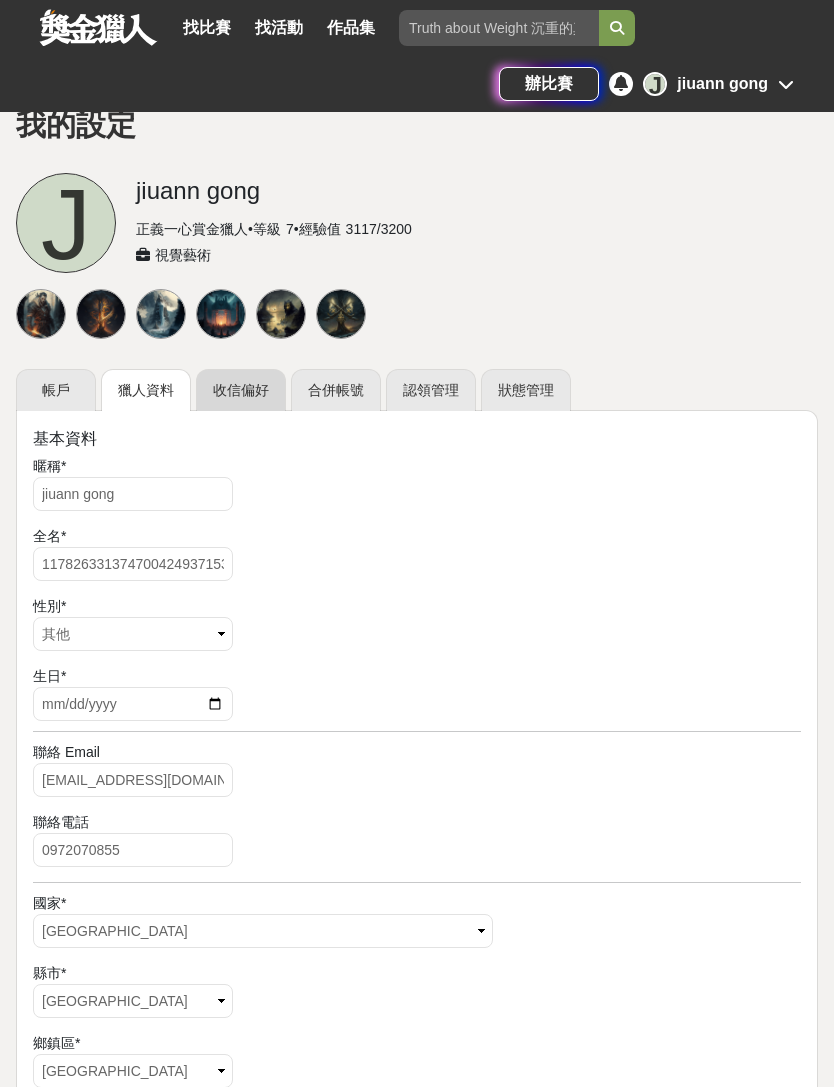 click on "收信偏好" at bounding box center (241, 390) 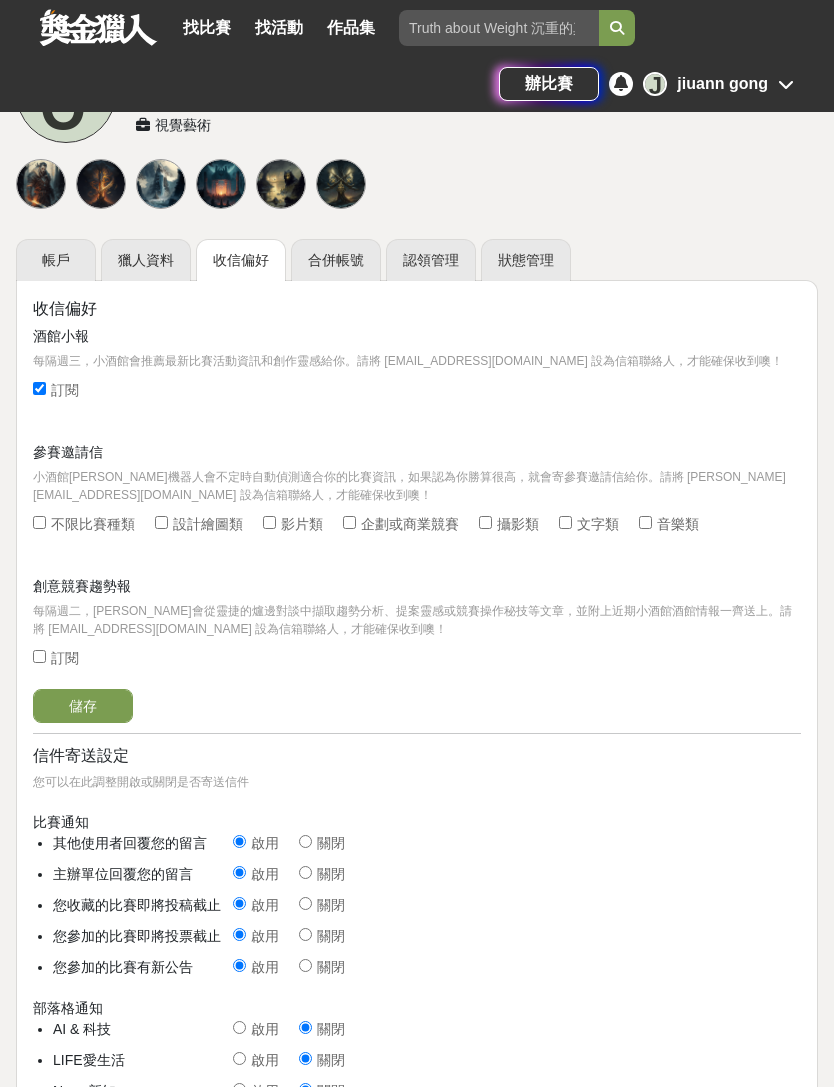 scroll, scrollTop: 219, scrollLeft: 0, axis: vertical 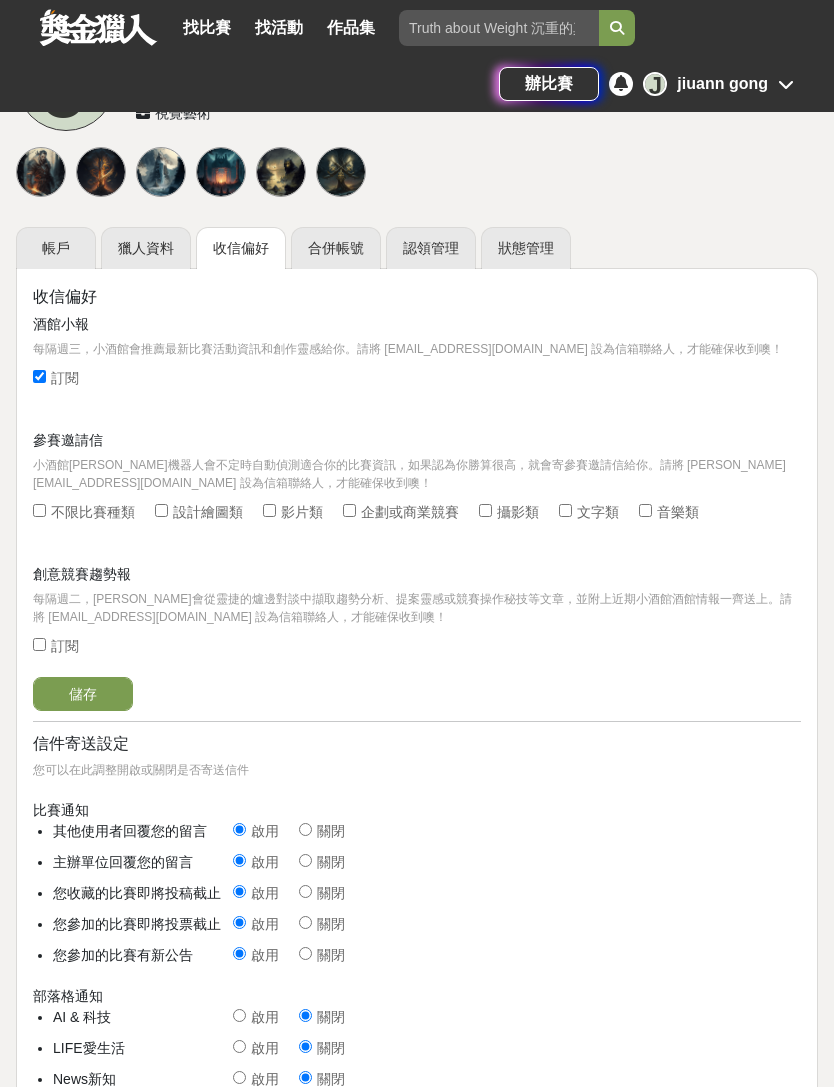 click at bounding box center [161, 512] 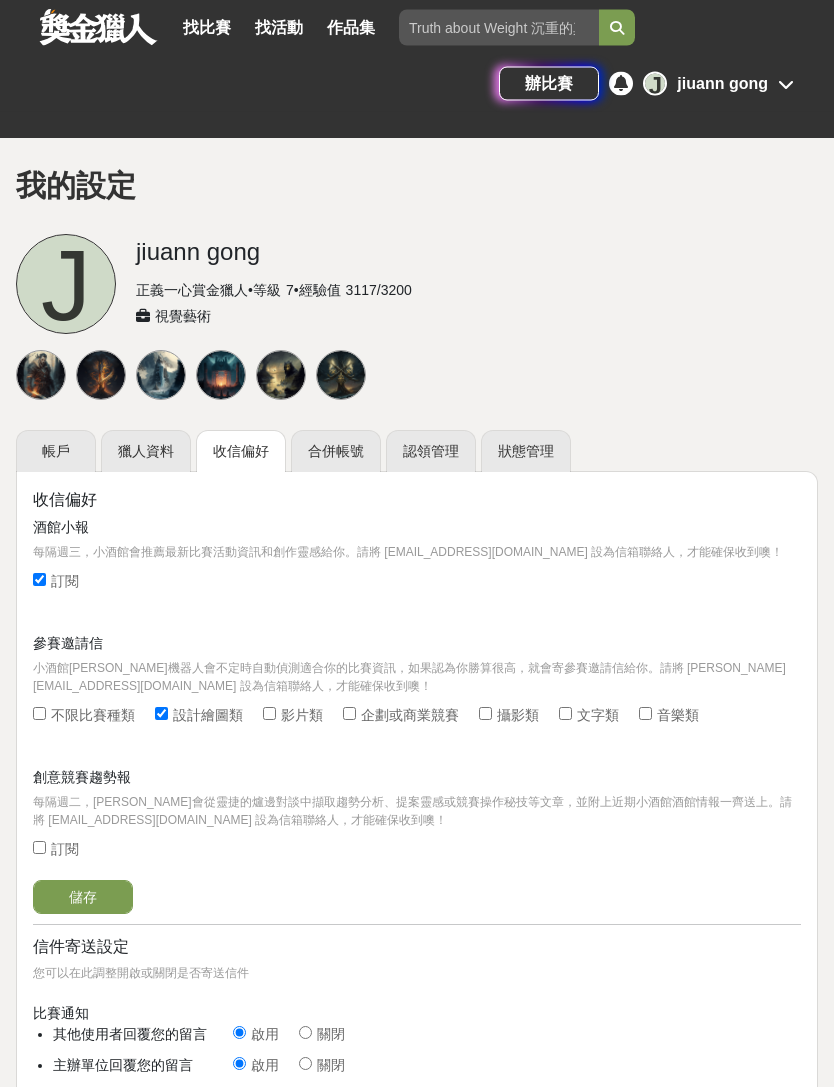 scroll, scrollTop: 0, scrollLeft: 0, axis: both 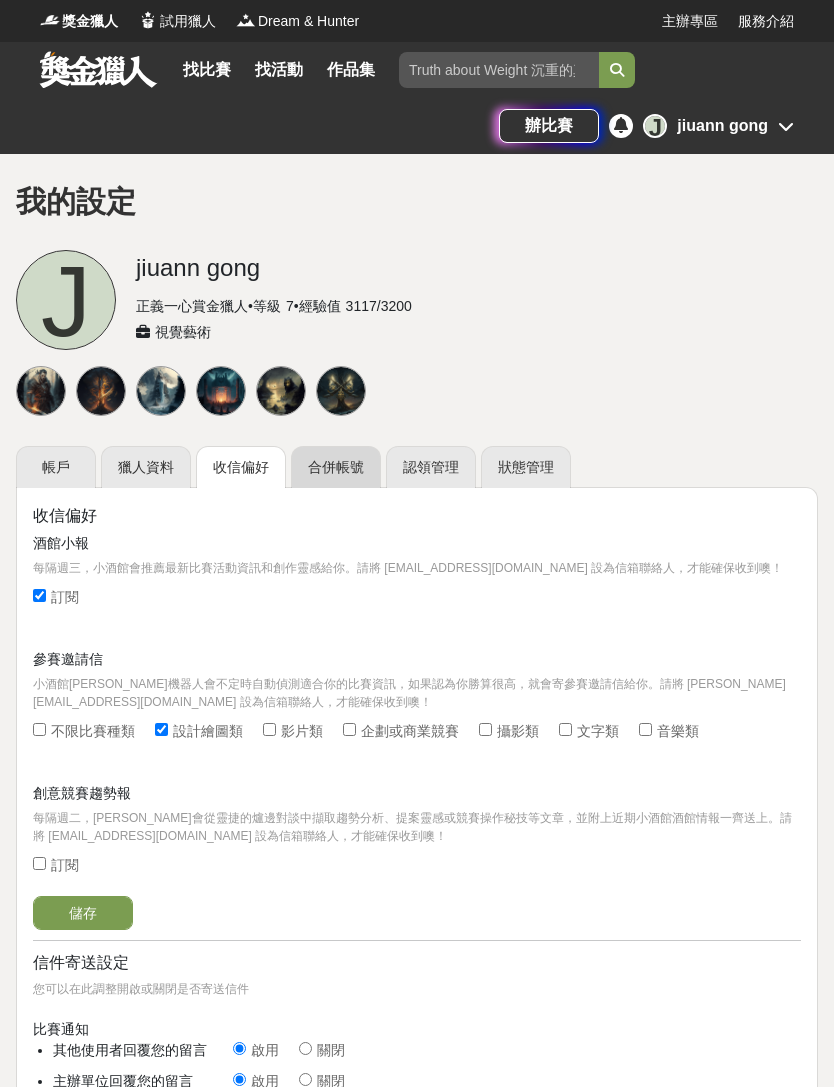 click on "合併帳號" at bounding box center (336, 467) 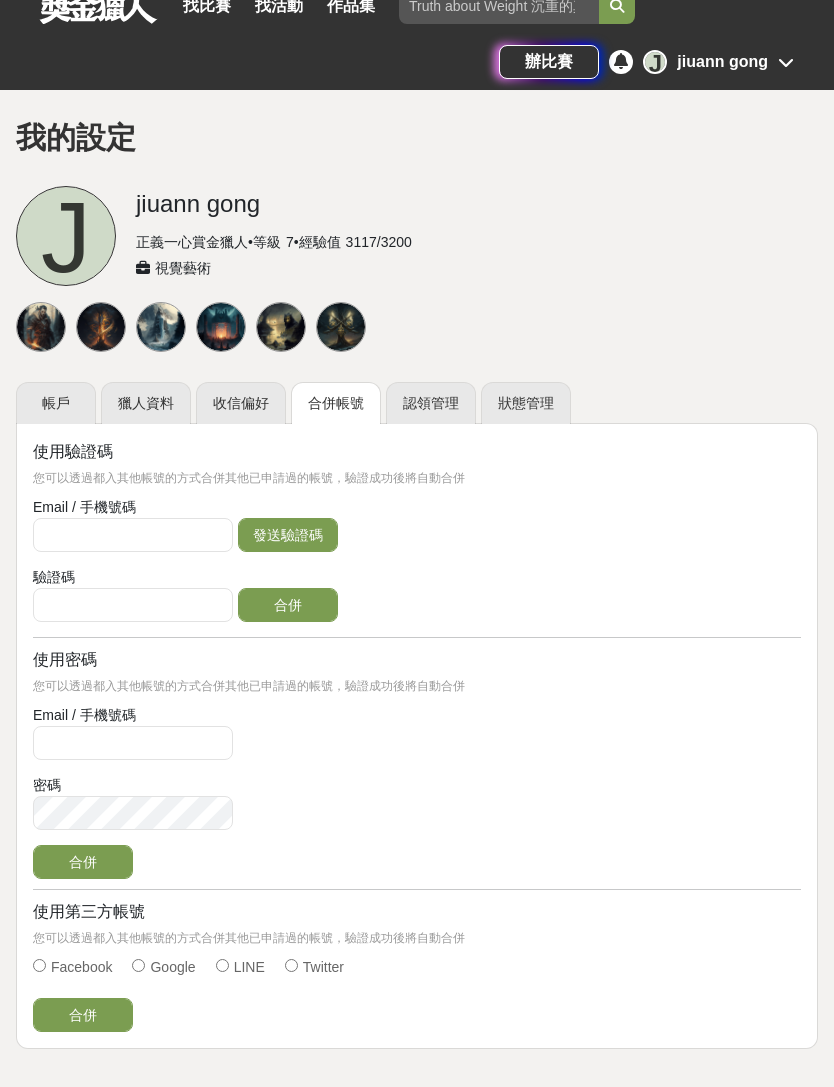 scroll, scrollTop: 0, scrollLeft: 0, axis: both 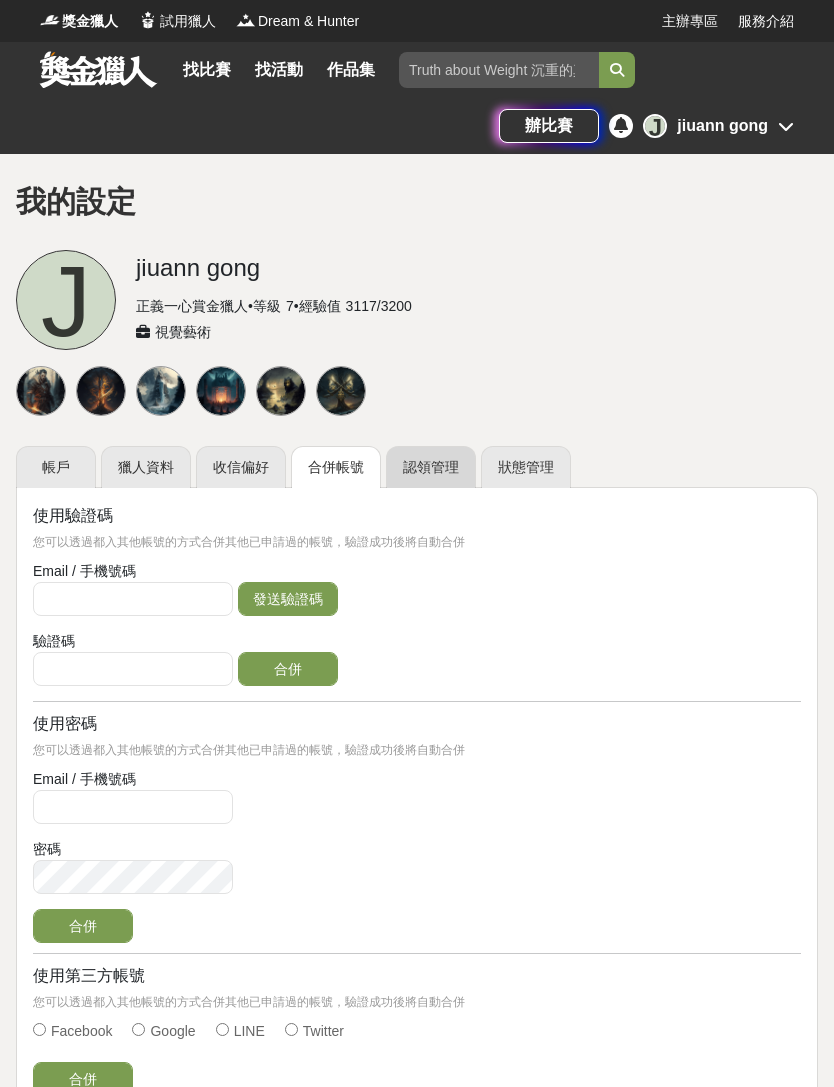 click on "認領管理" at bounding box center (431, 467) 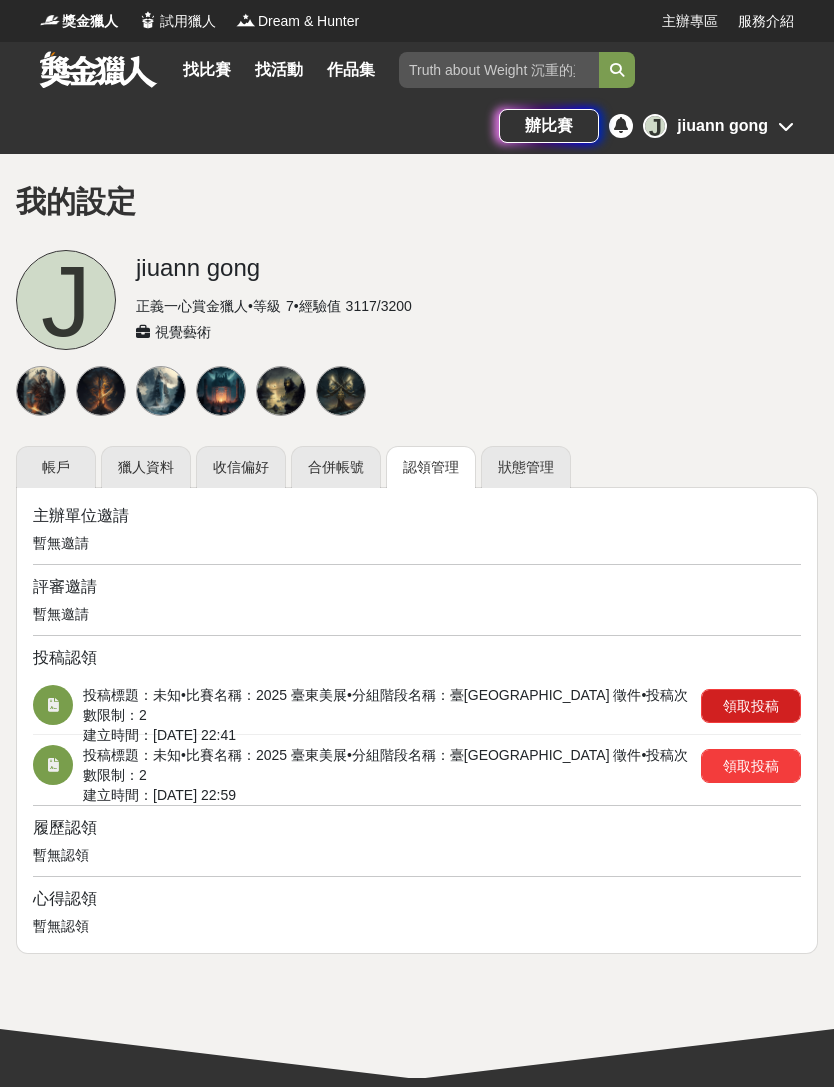 click on "領取投稿" at bounding box center [751, 706] 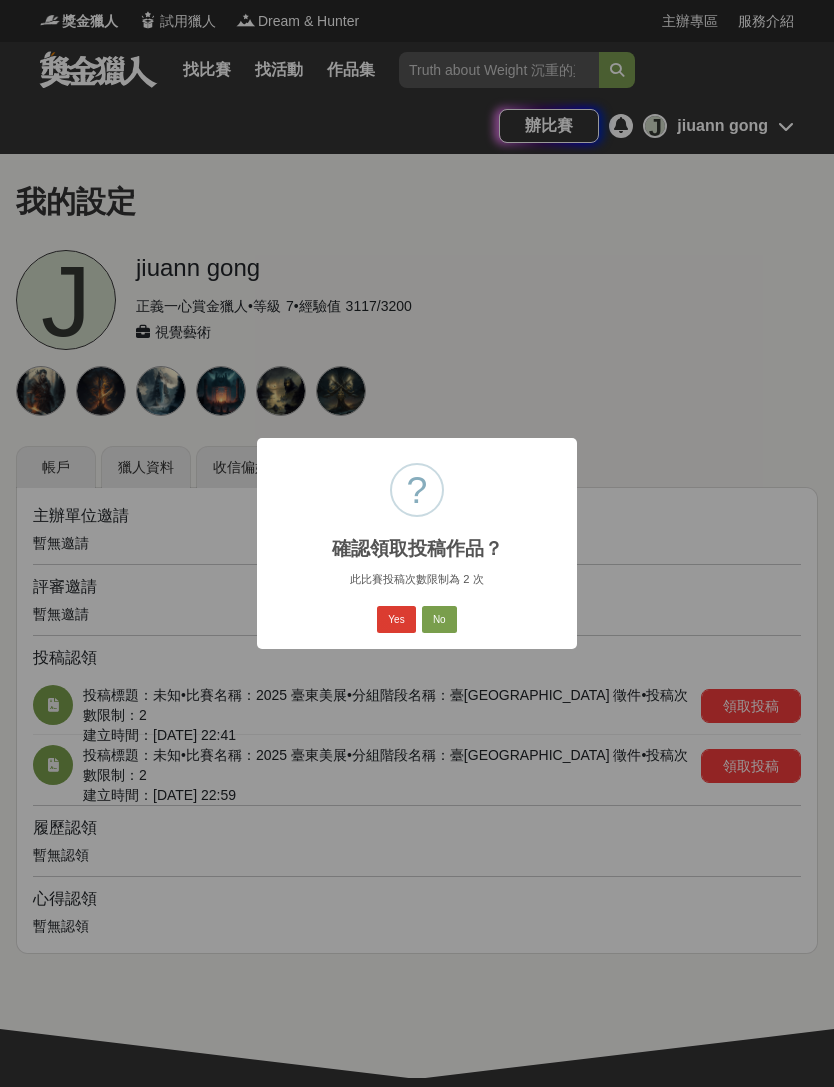 click on "Yes" at bounding box center [396, 620] 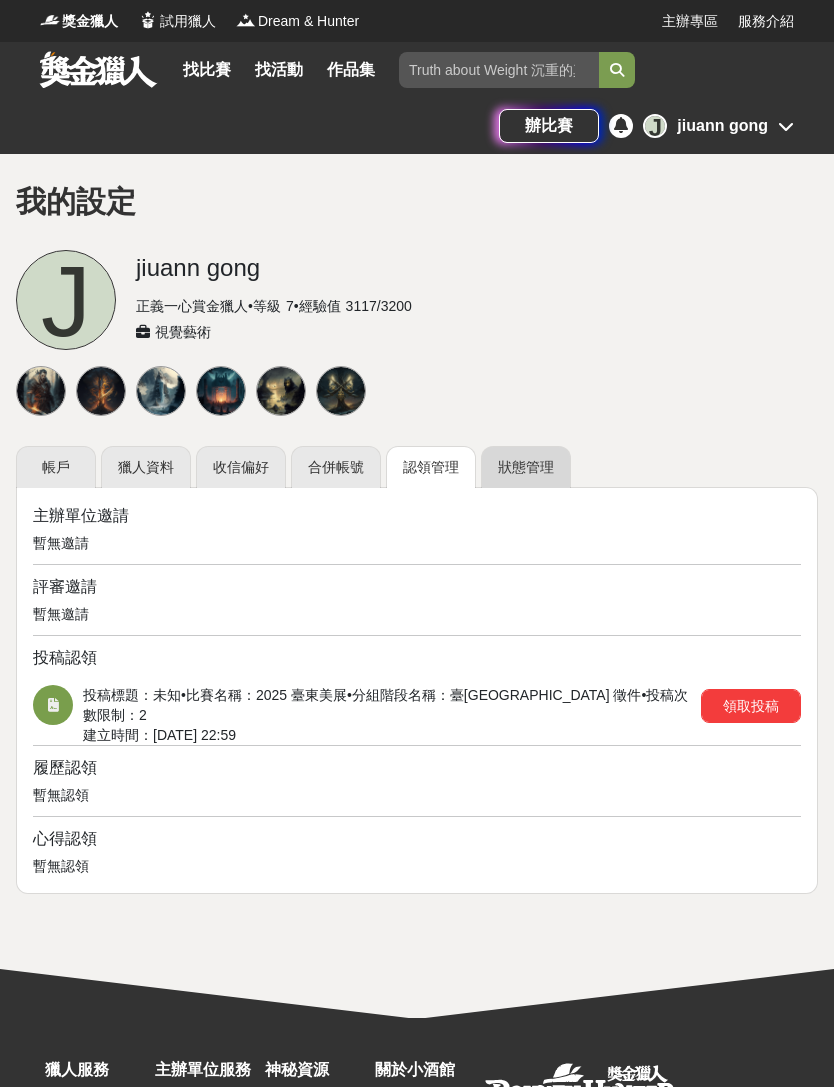 click on "狀態管理" at bounding box center [526, 467] 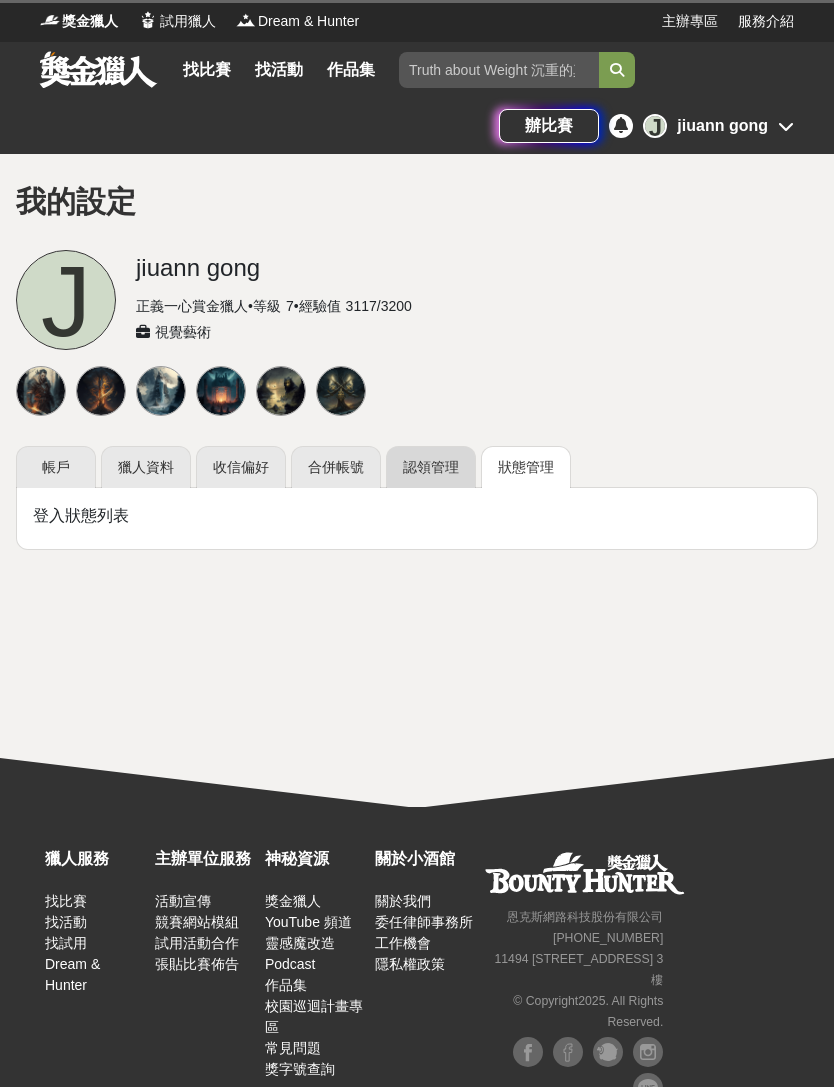 click on "認領管理" at bounding box center [431, 467] 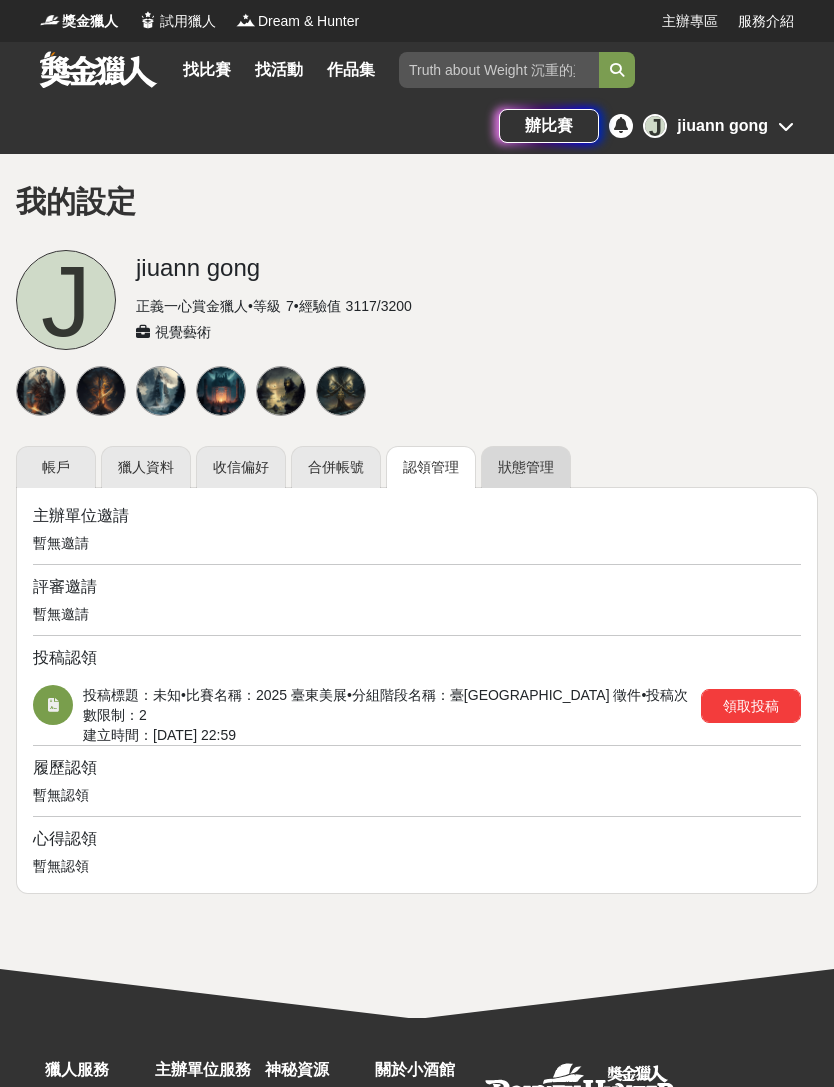 click on "狀態管理" at bounding box center (526, 467) 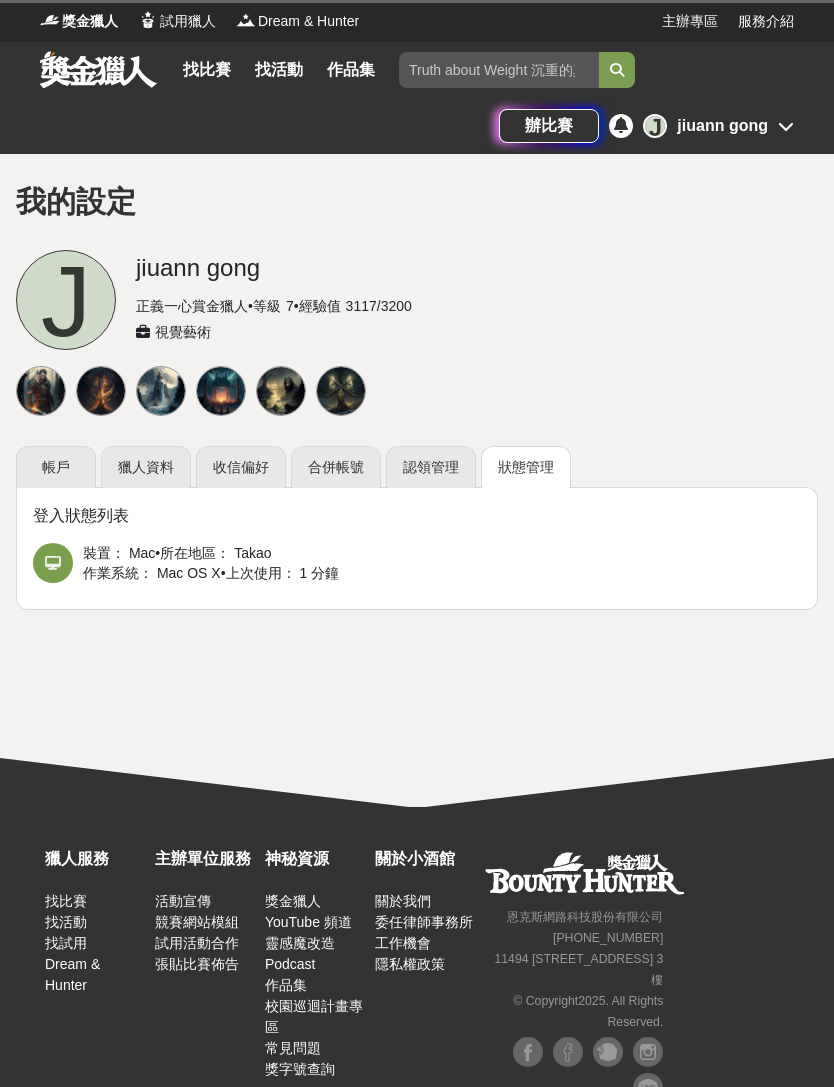 click on "裝置：   Mac  •  所在地區：   [GEOGRAPHIC_DATA]" at bounding box center (442, 548) 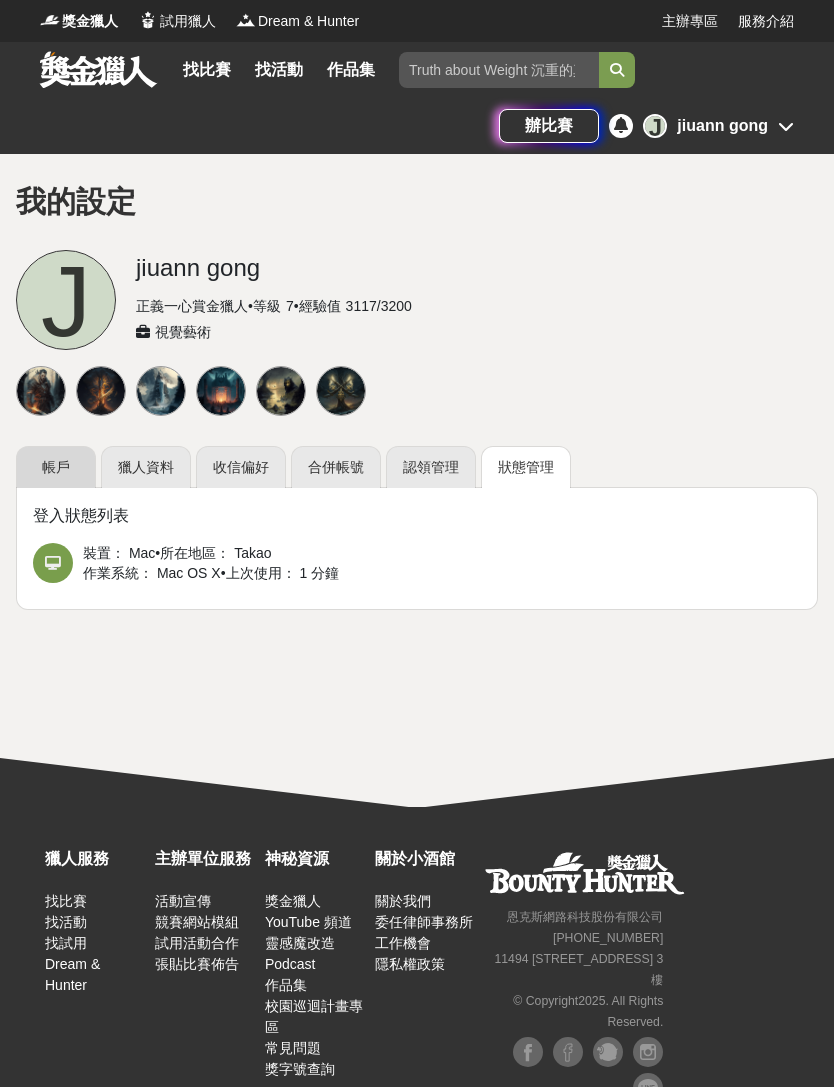 click on "帳戶" at bounding box center [56, 467] 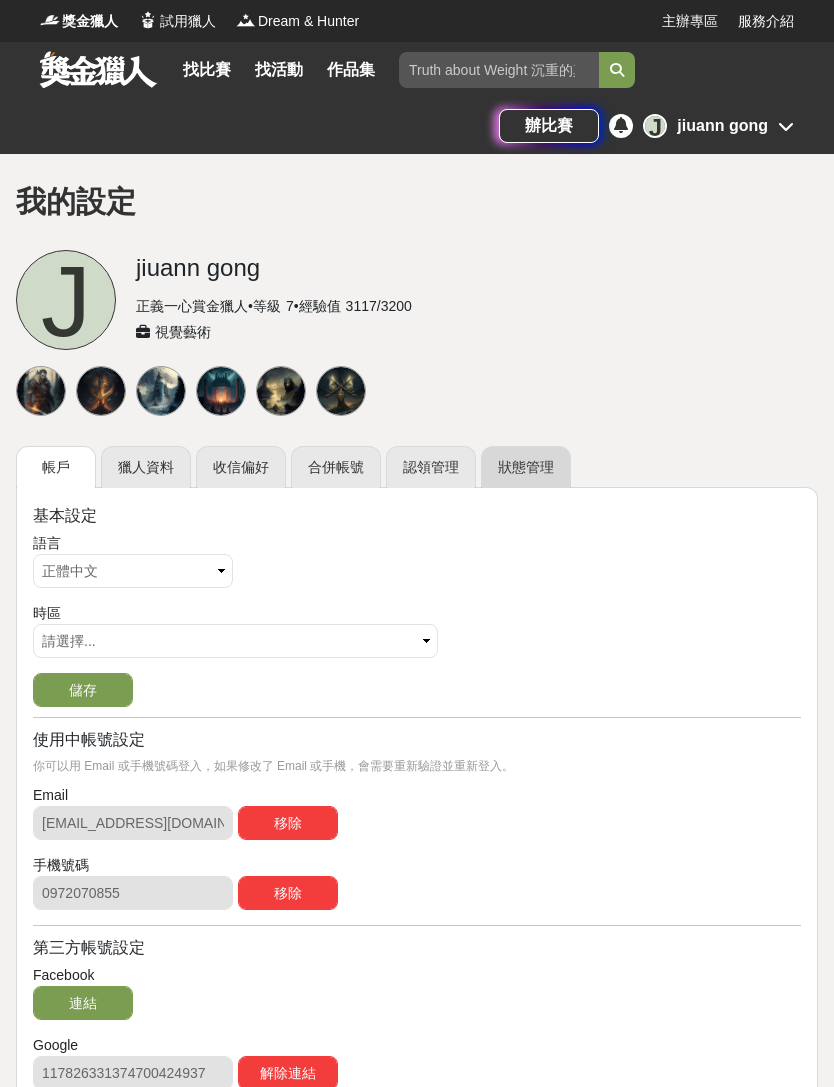click on "狀態管理" at bounding box center [526, 467] 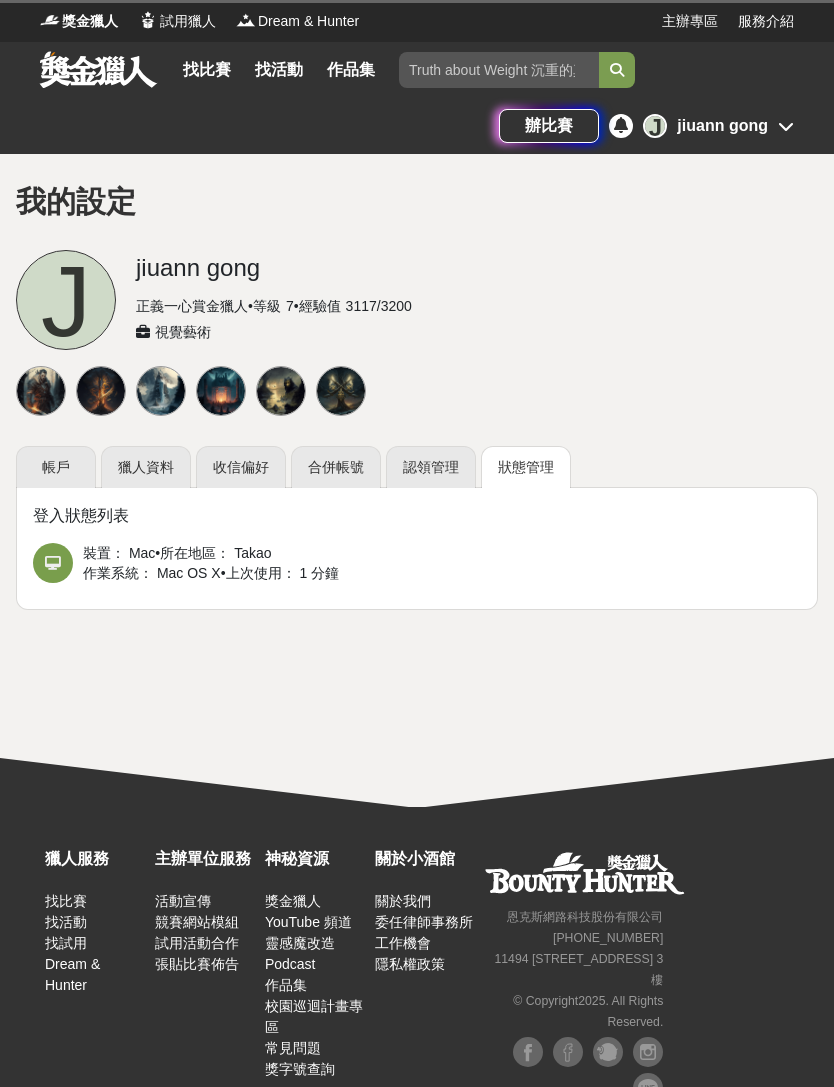 click on "我的設定 J jiuann gong 正義一心賞金獵人  •  等級 7  •  經驗值 3117  /  3200 視覺藝術 帳戶 獵人資料 收信偏好 合併帳號 認領管理 狀態管理 登入狀態列表 裝置：   Mac  •  所在地區：   Takao 作業系統：   Mac OS X  •  上次使用：   1 分鐘" at bounding box center [417, 419] 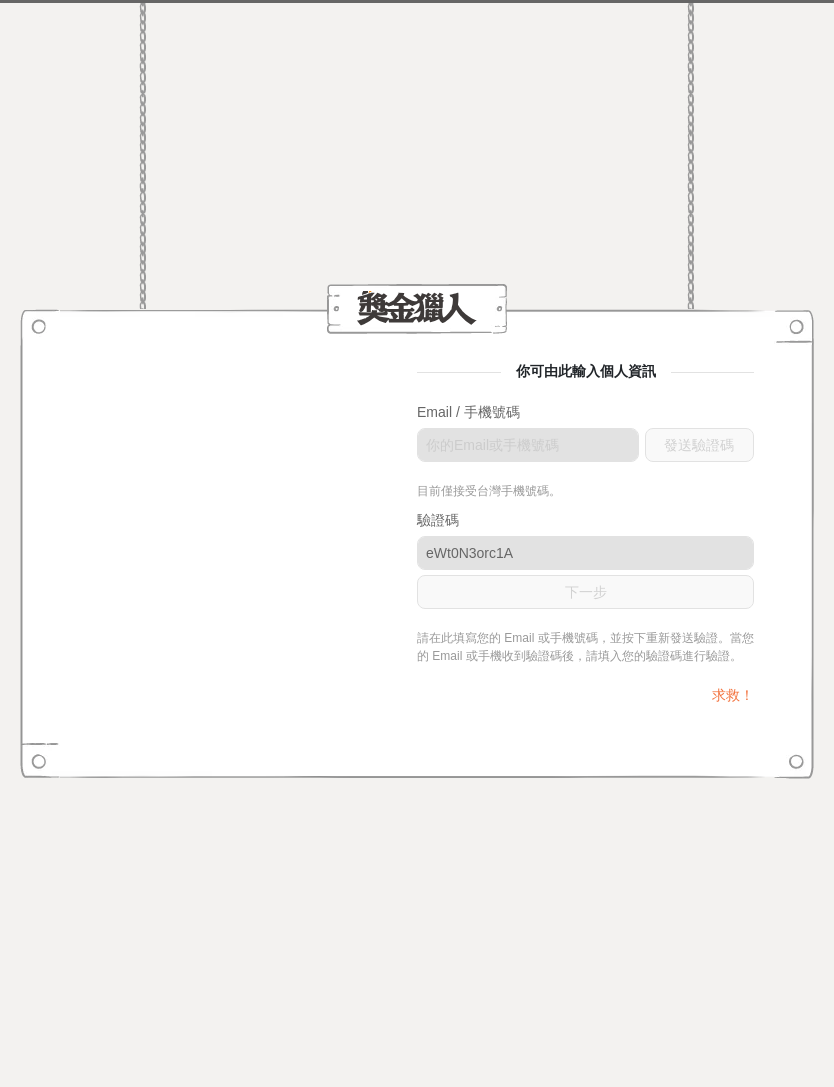 scroll, scrollTop: 0, scrollLeft: 0, axis: both 